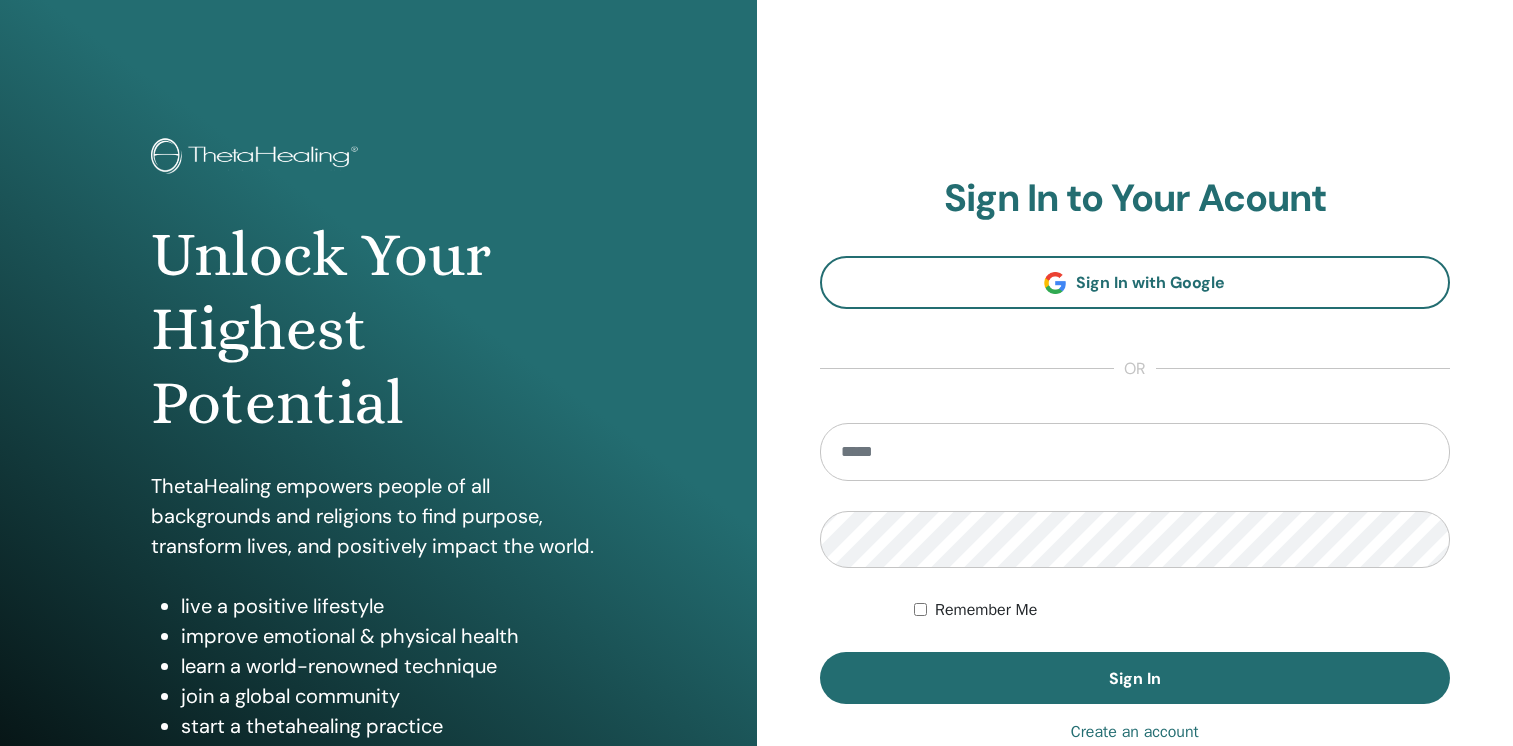 scroll, scrollTop: 0, scrollLeft: 0, axis: both 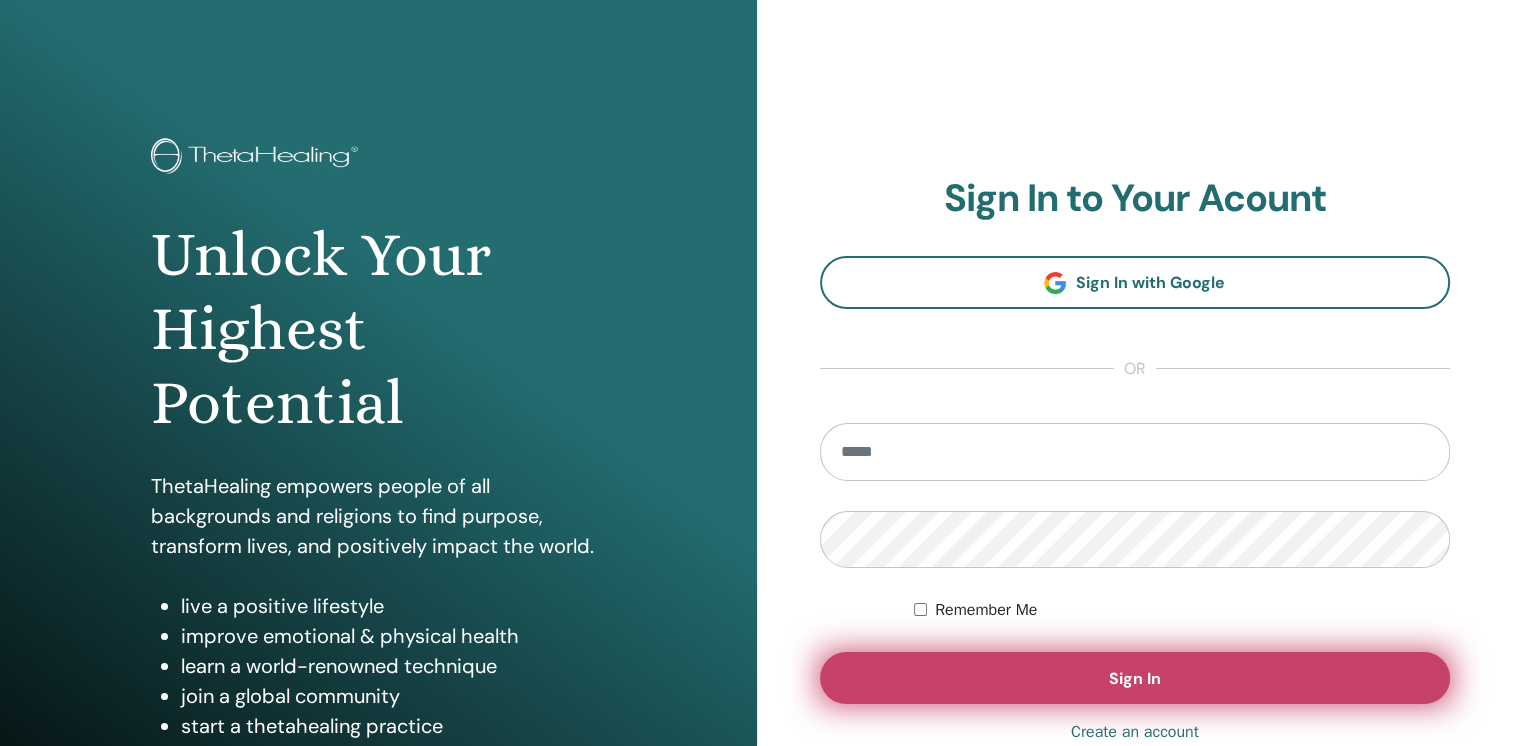type on "**********" 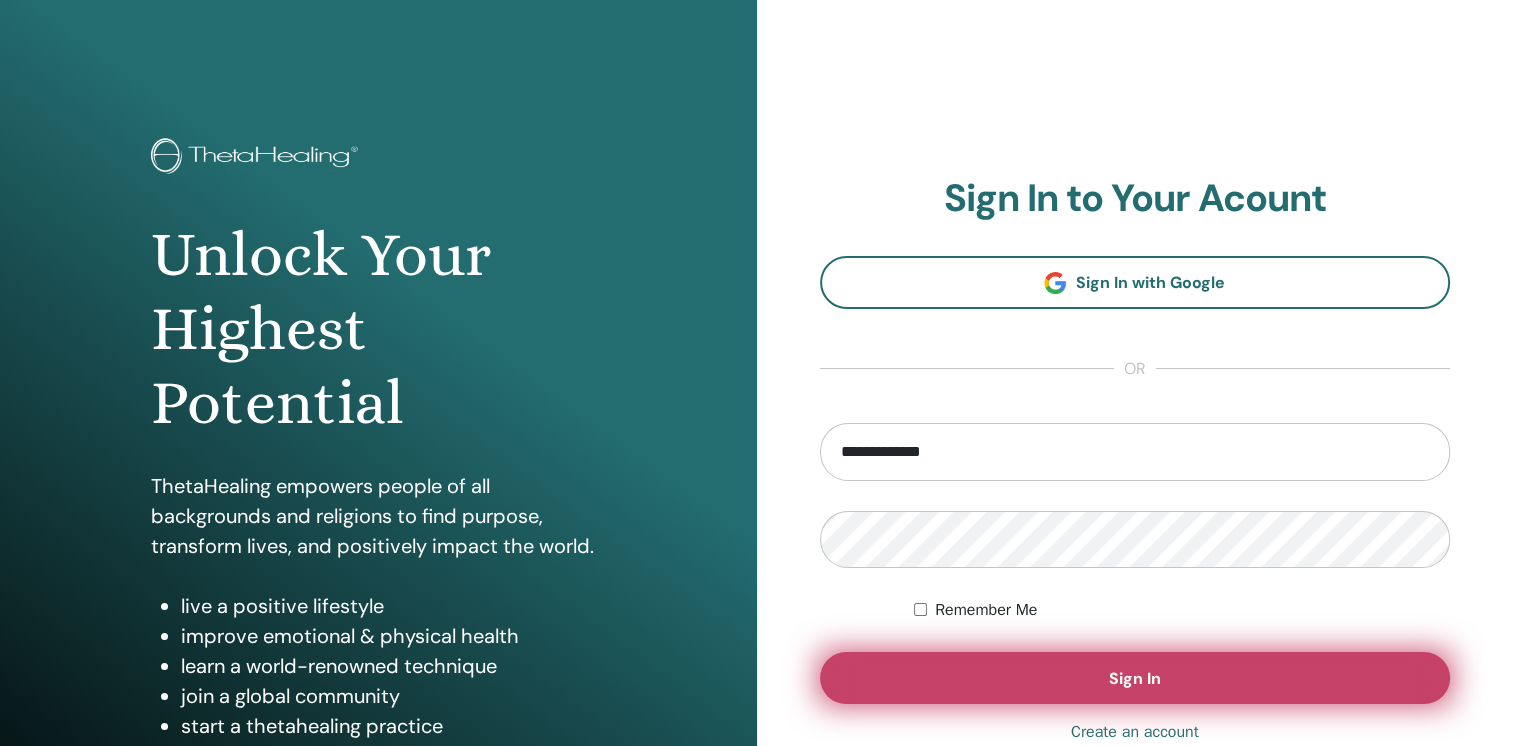 click on "Sign In" at bounding box center (1135, 678) 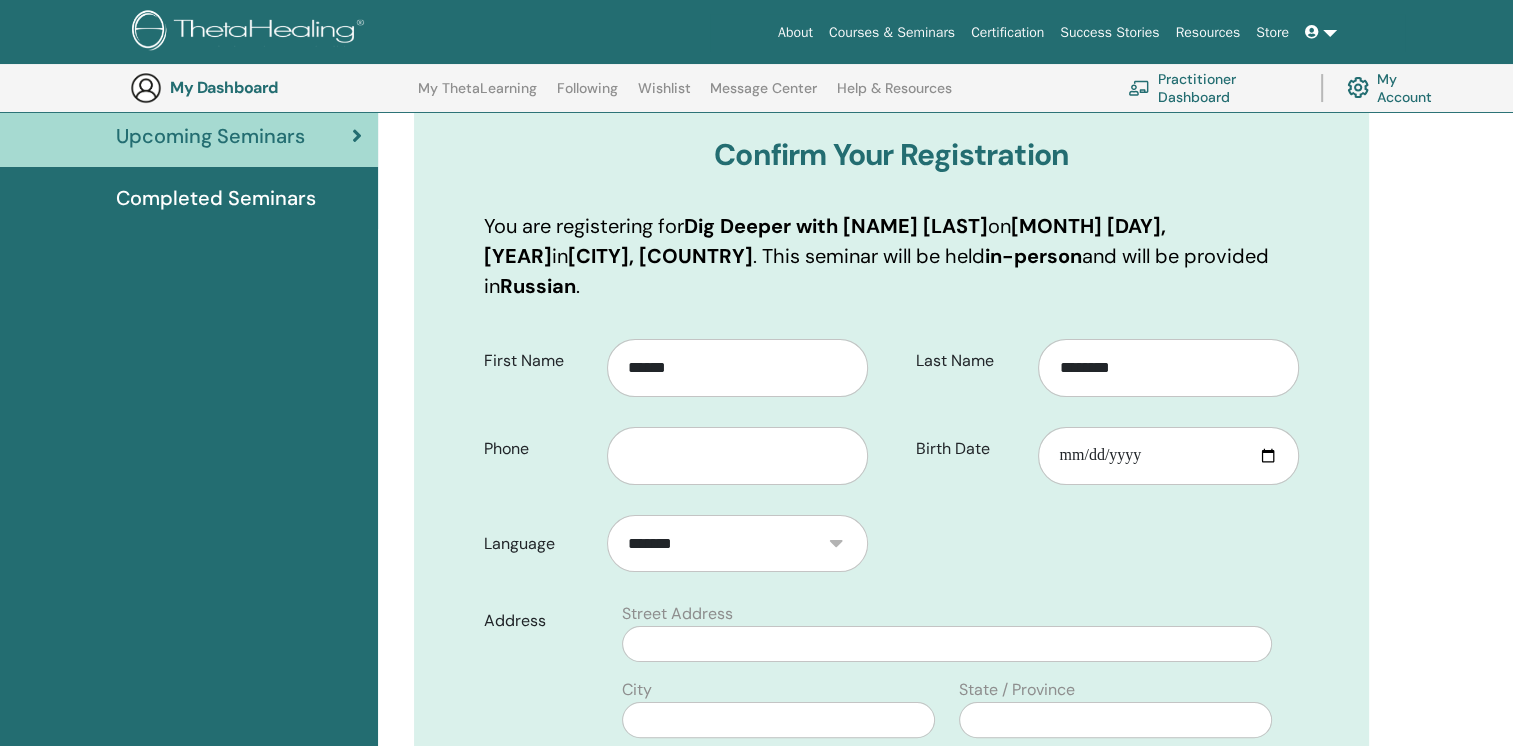 scroll, scrollTop: 248, scrollLeft: 0, axis: vertical 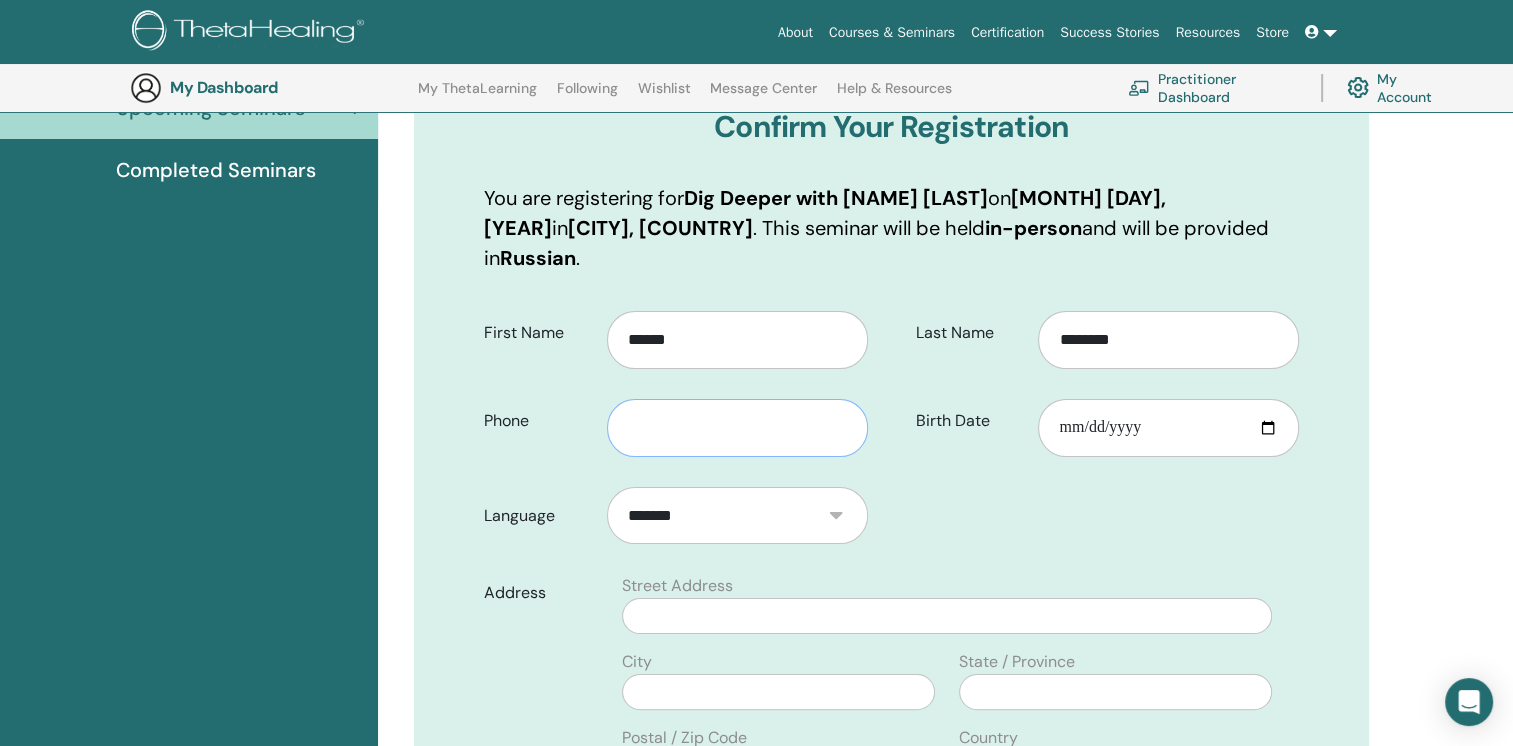 click at bounding box center (737, 428) 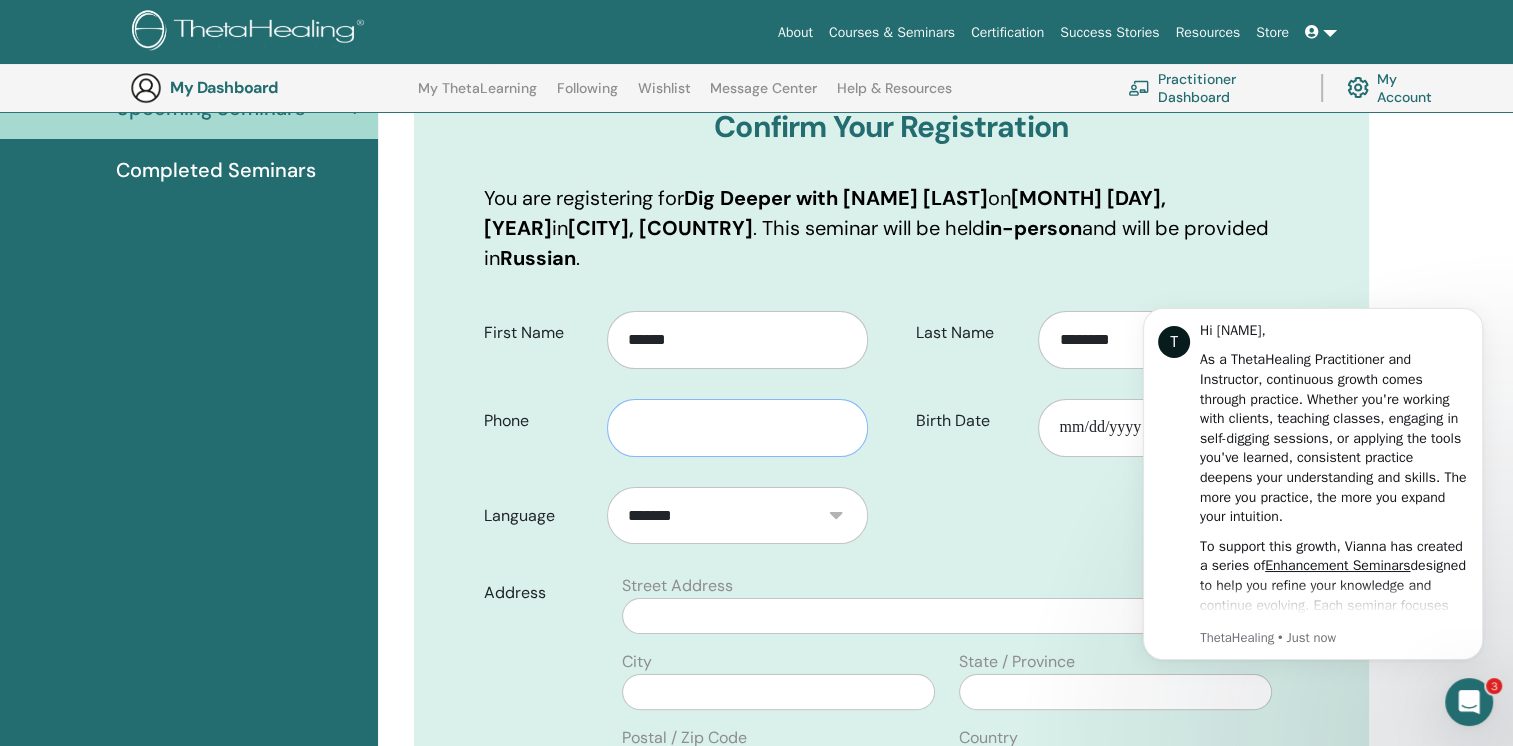 scroll, scrollTop: 0, scrollLeft: 0, axis: both 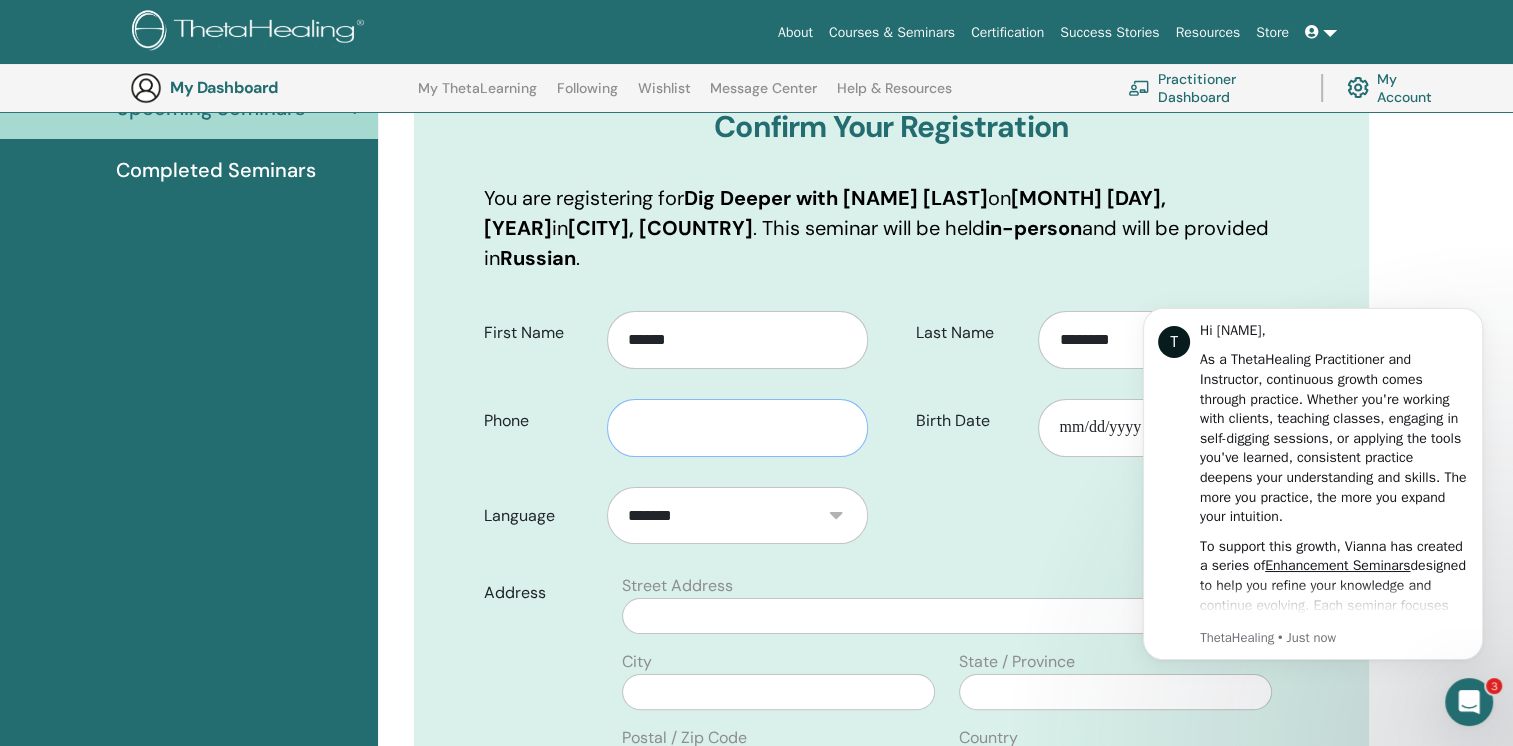 type on "**********" 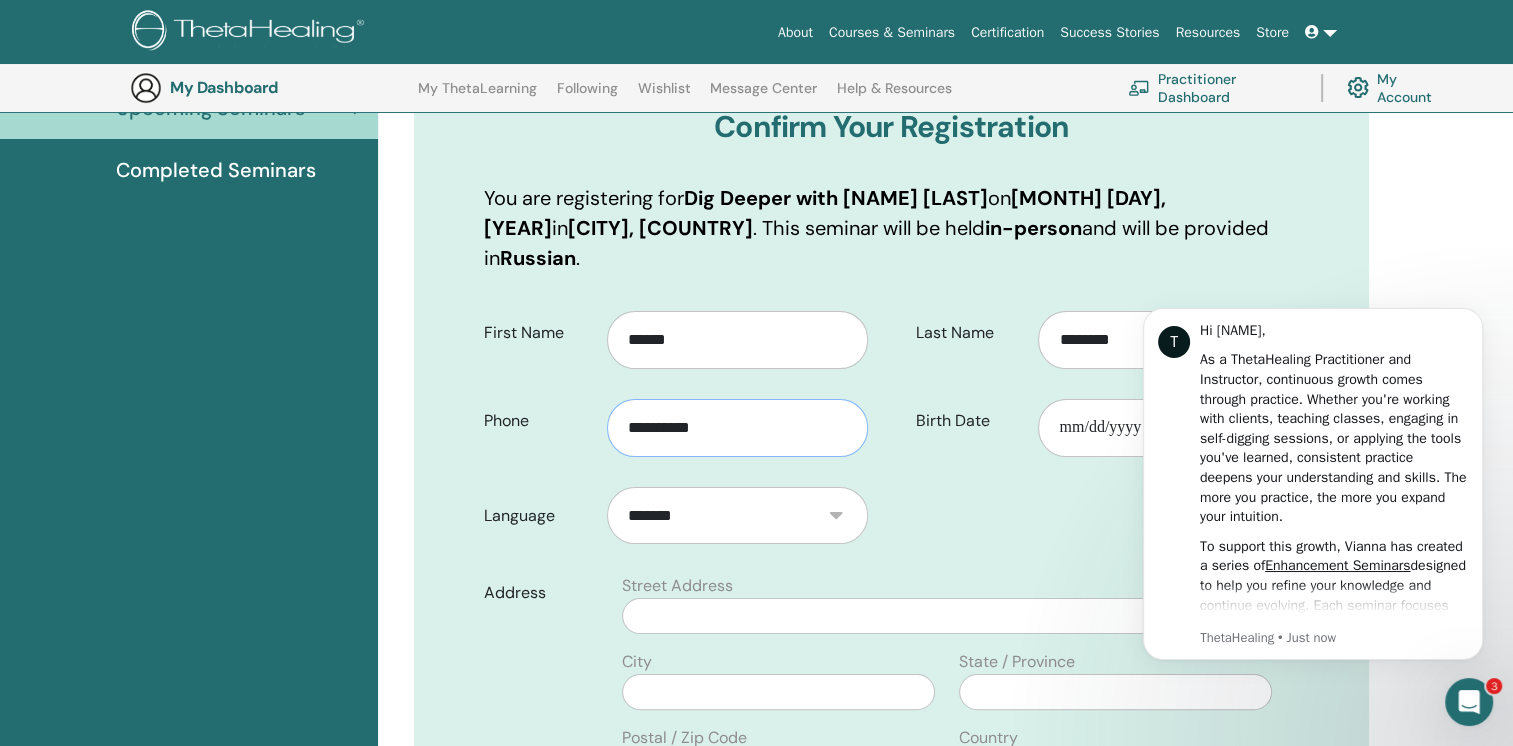 type on "**********" 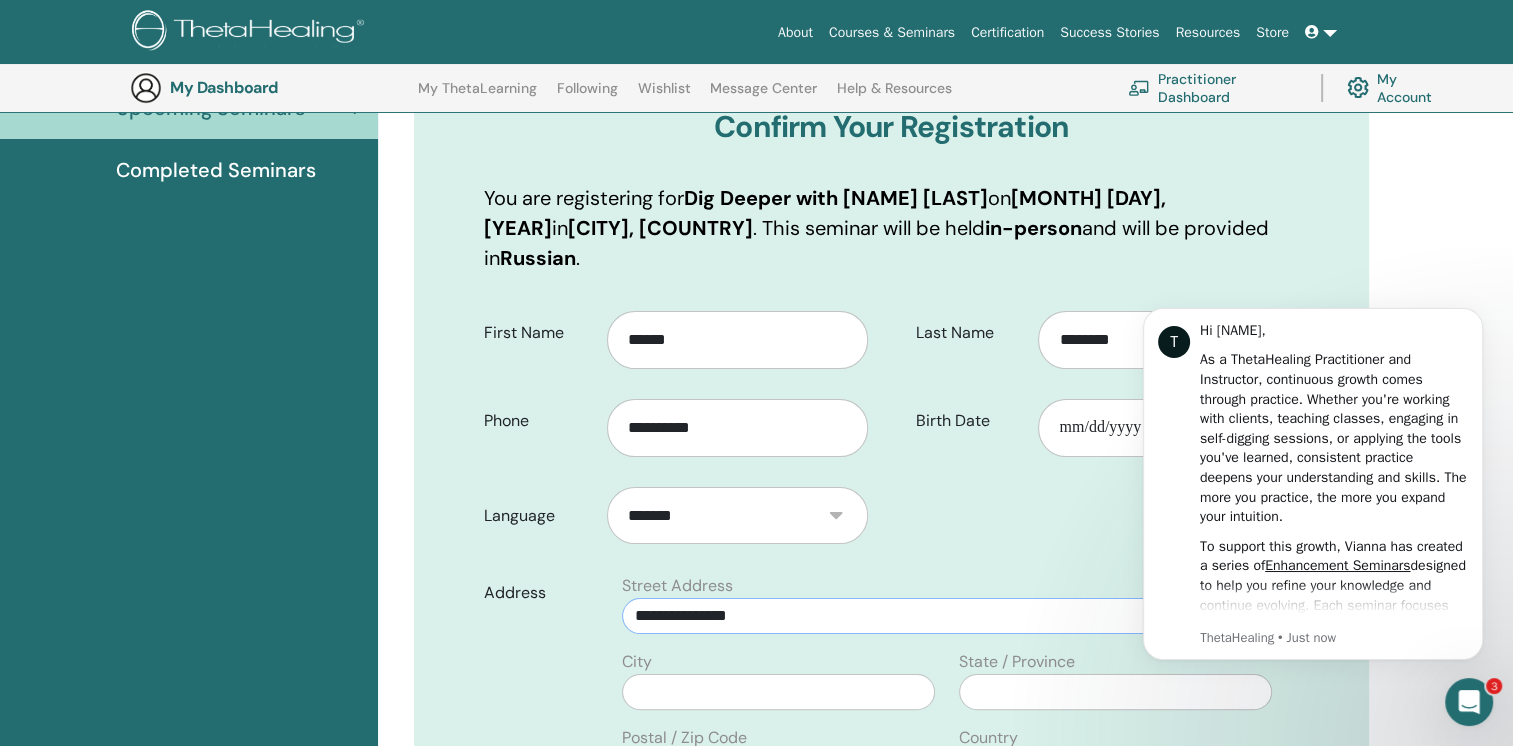 type on "**********" 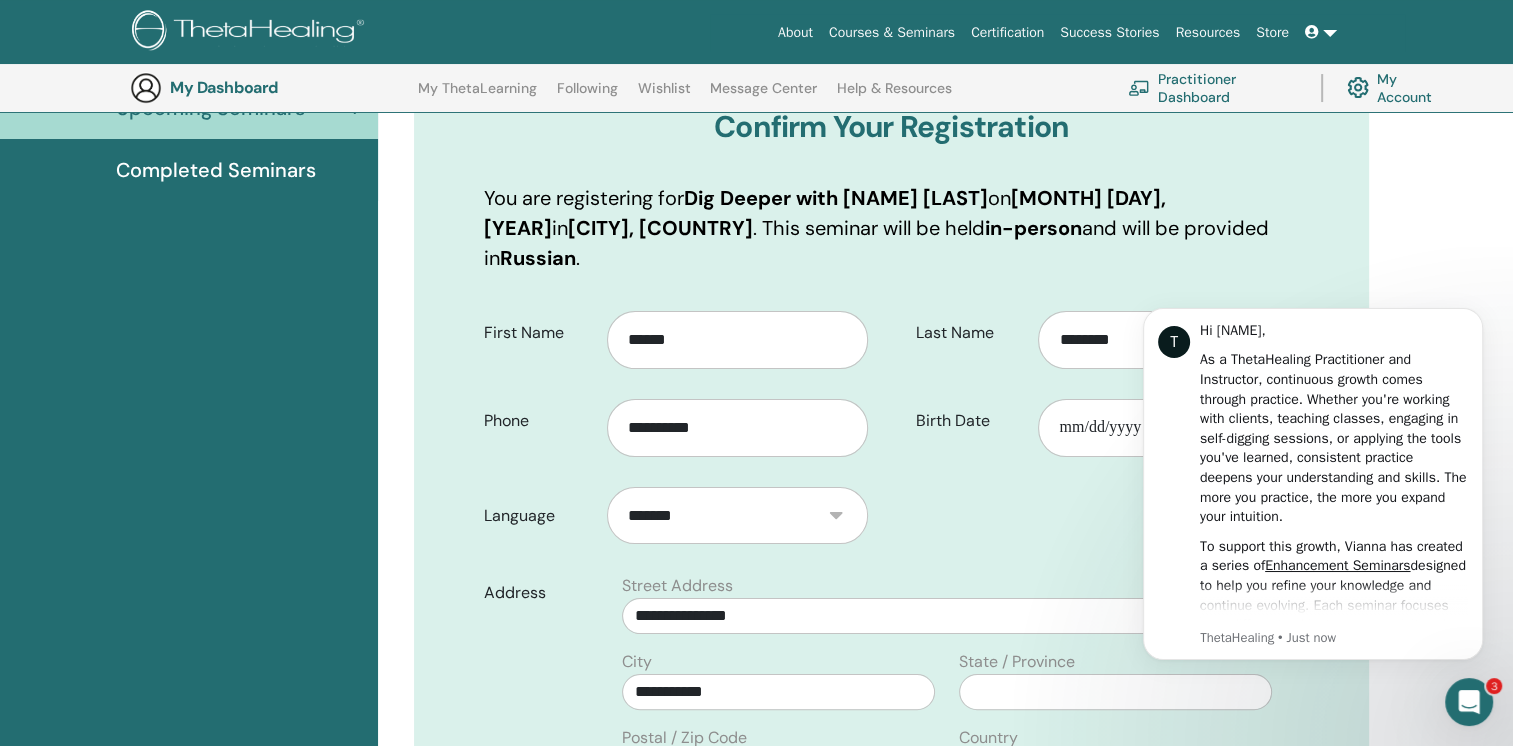 type on "**" 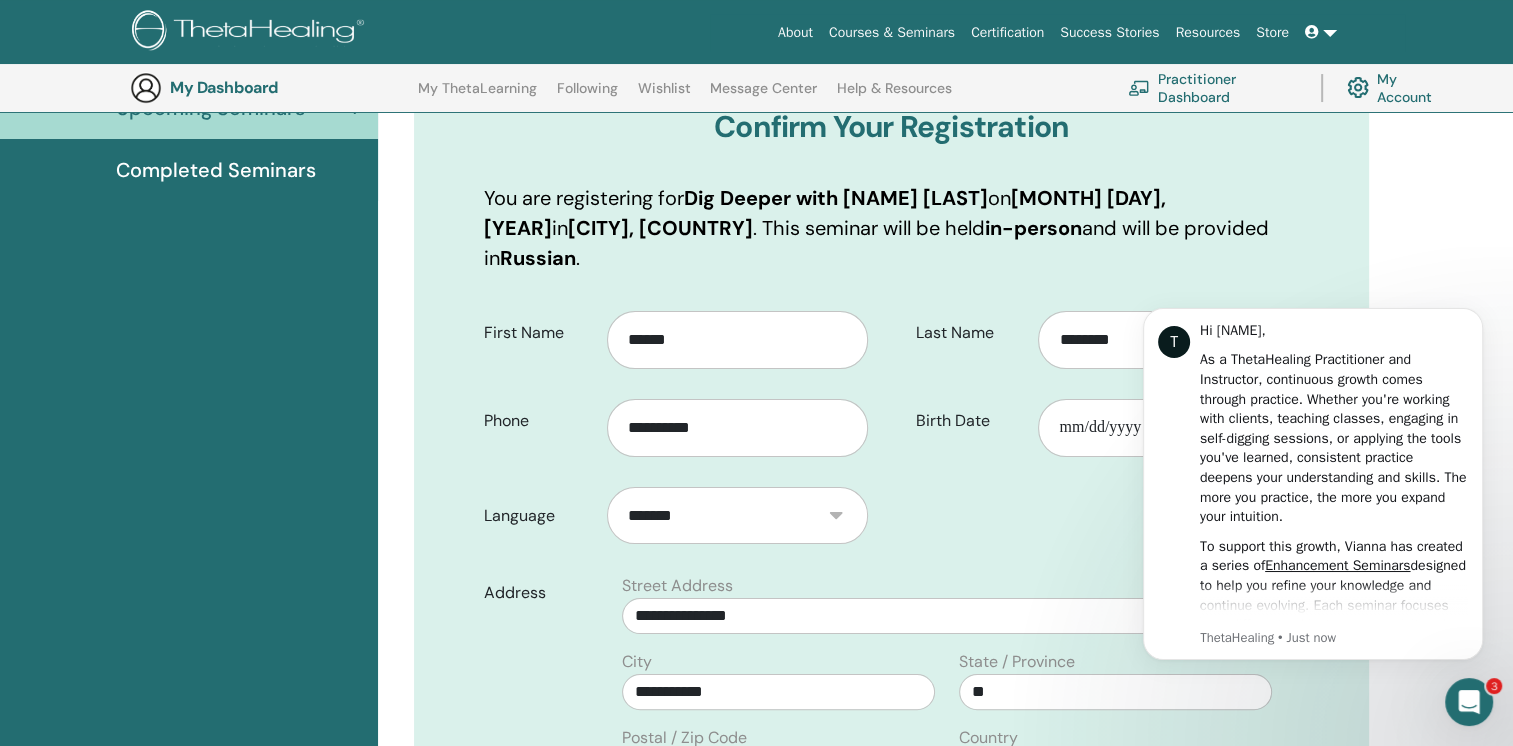 select on "**" 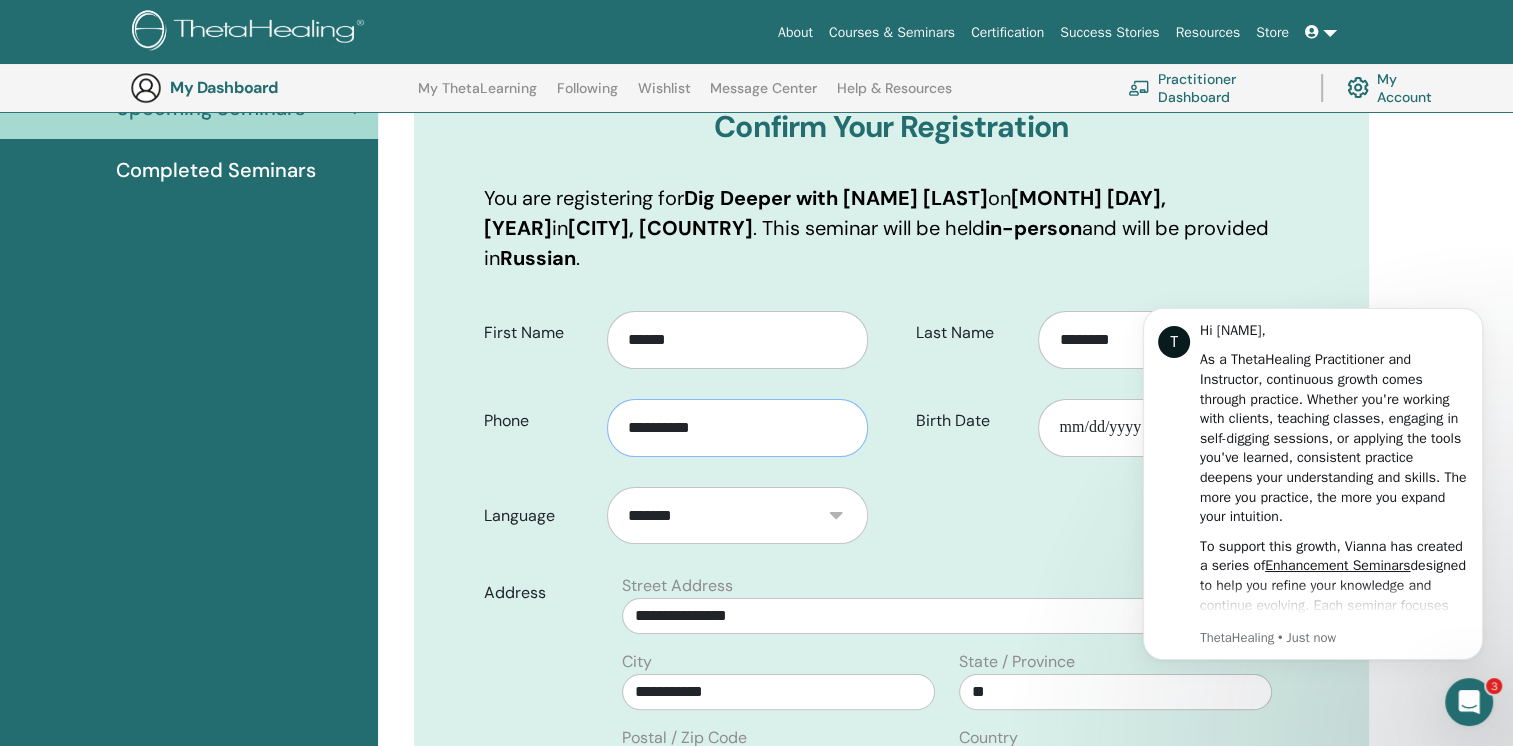 click on "**********" at bounding box center (737, 428) 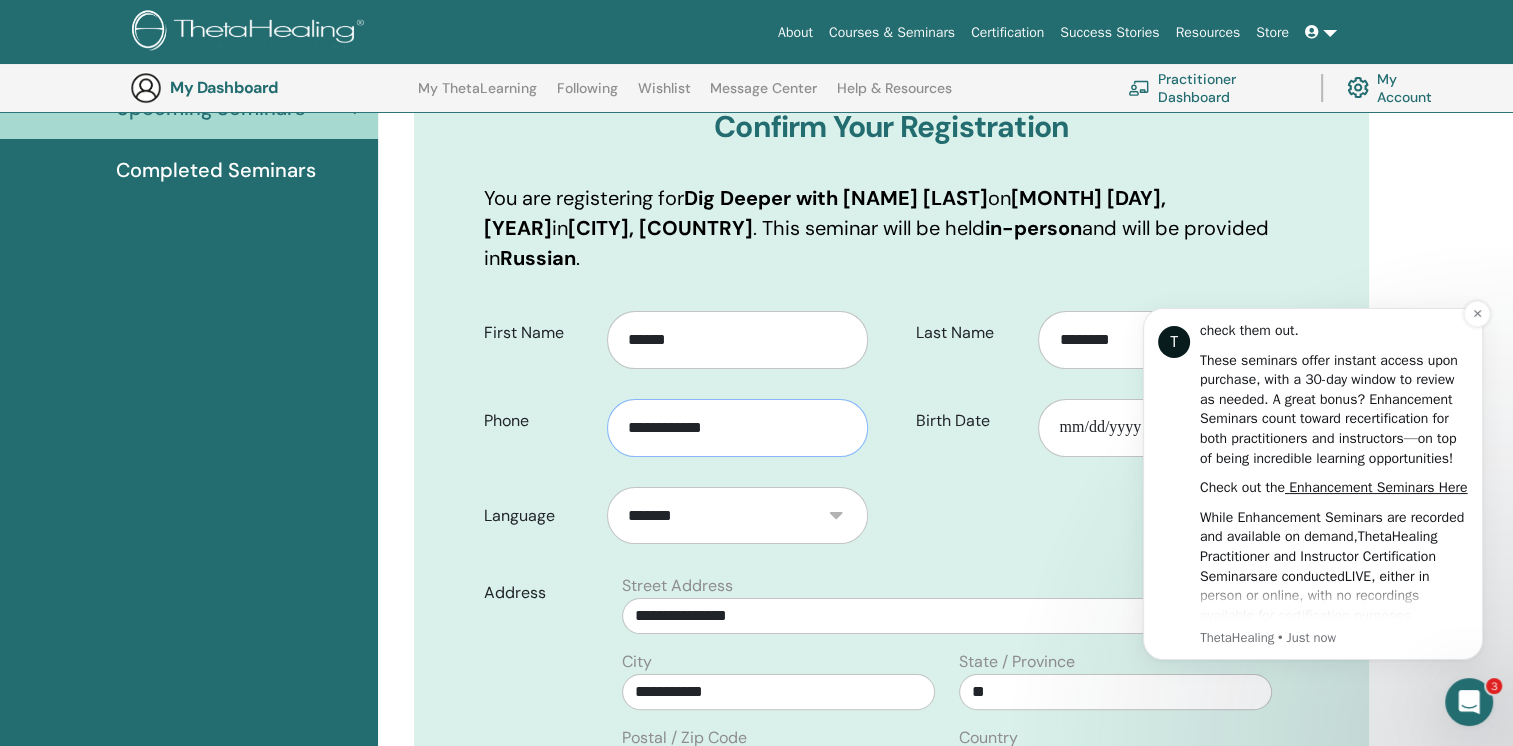 scroll, scrollTop: 400, scrollLeft: 0, axis: vertical 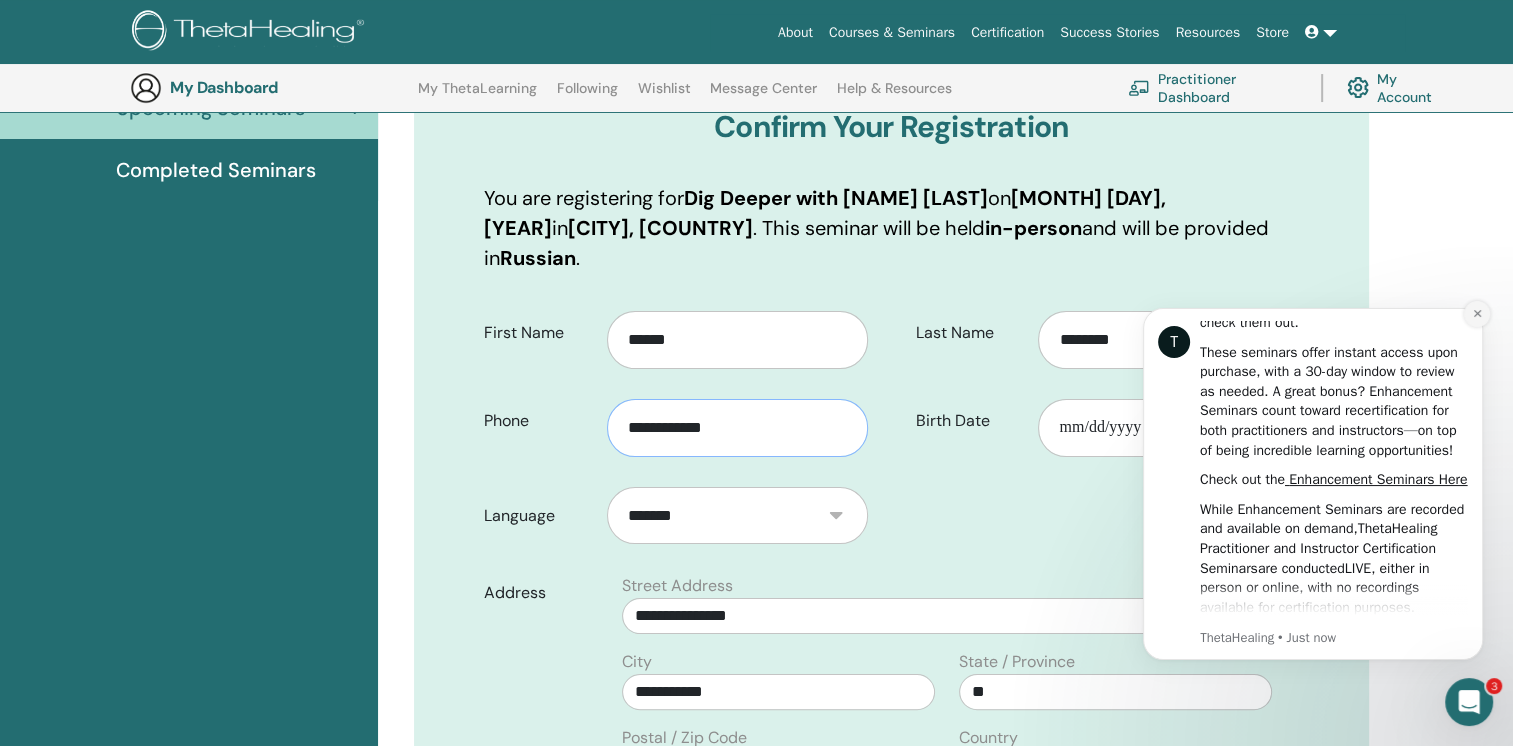 type on "**********" 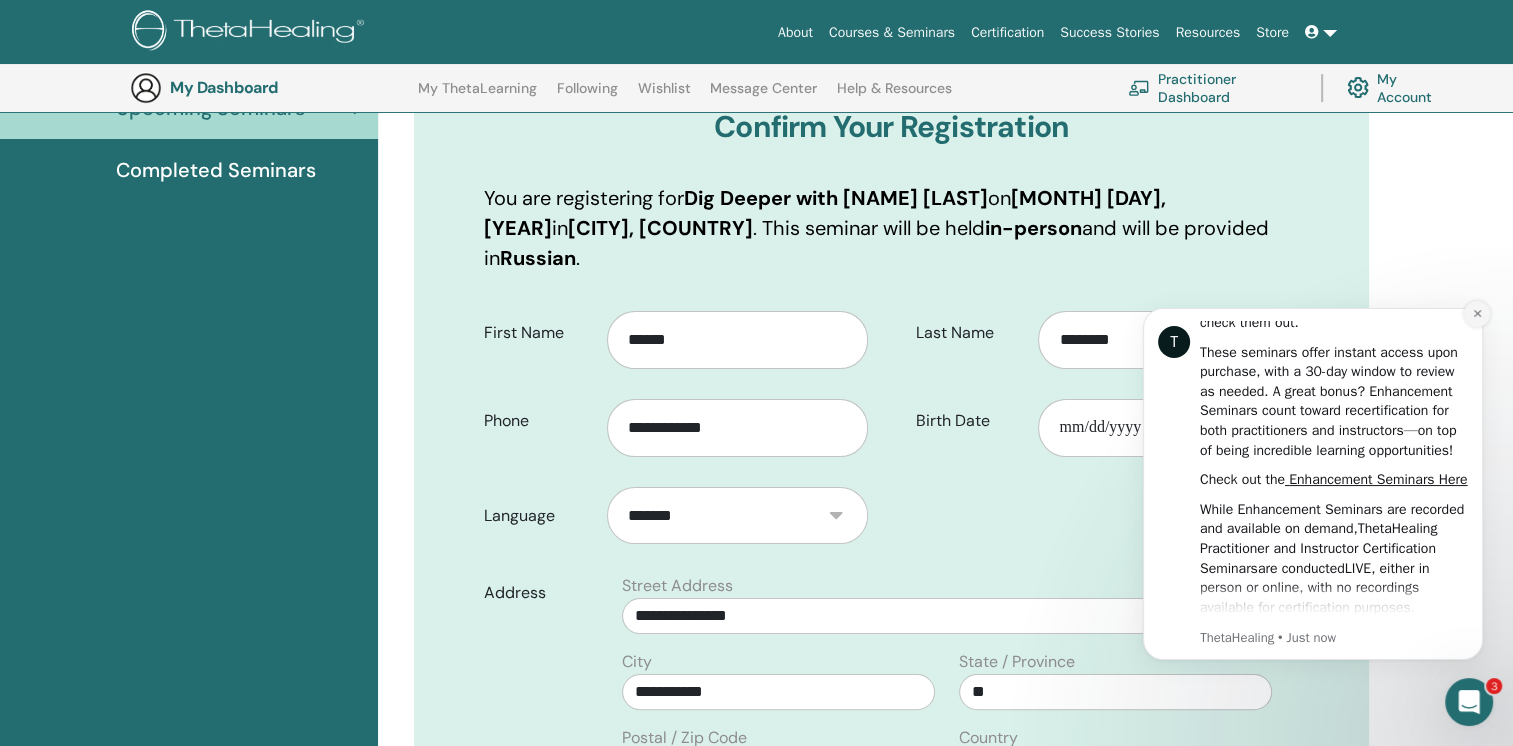 click 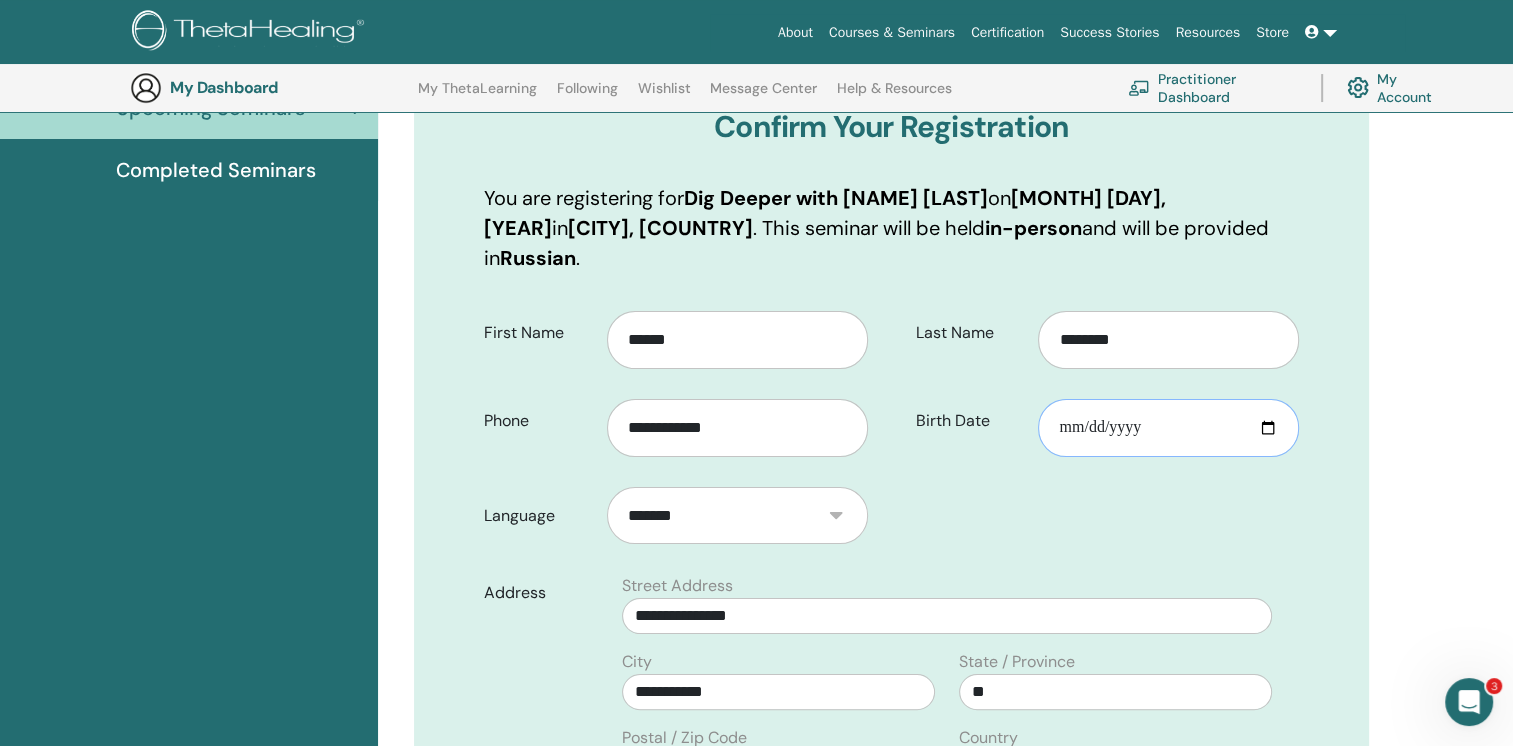 click on "Birth Date" at bounding box center [1168, 428] 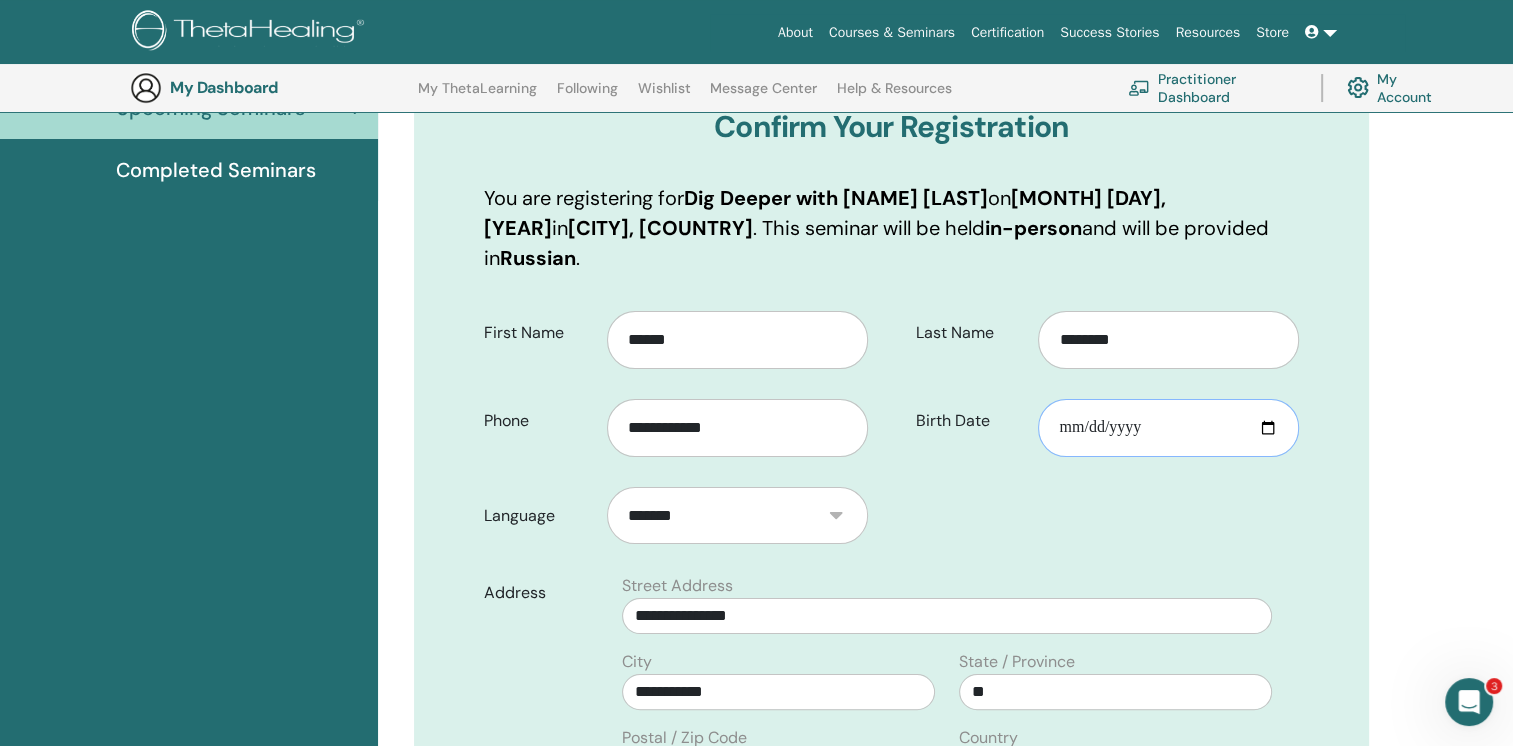 type on "**********" 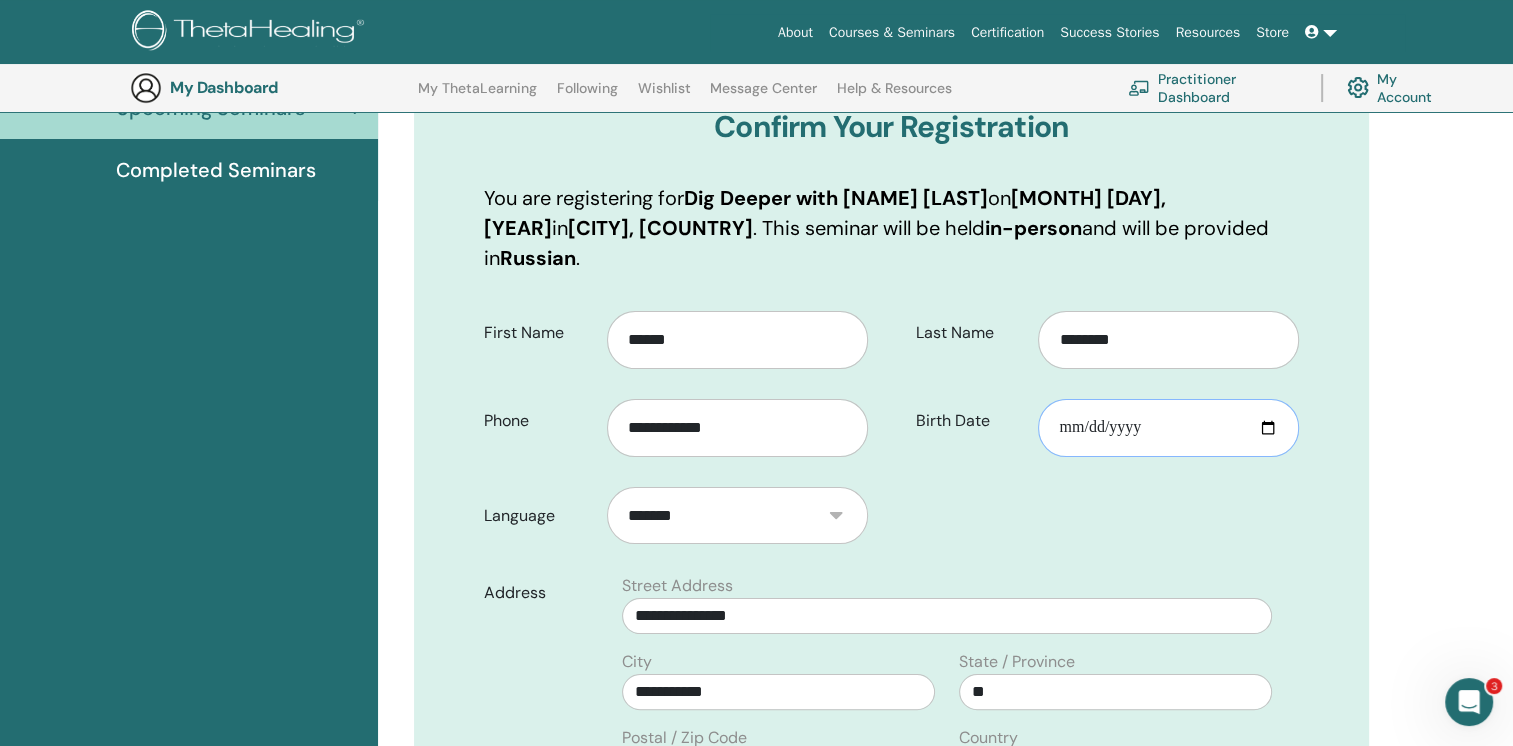 click on "Birth Date" at bounding box center [1168, 428] 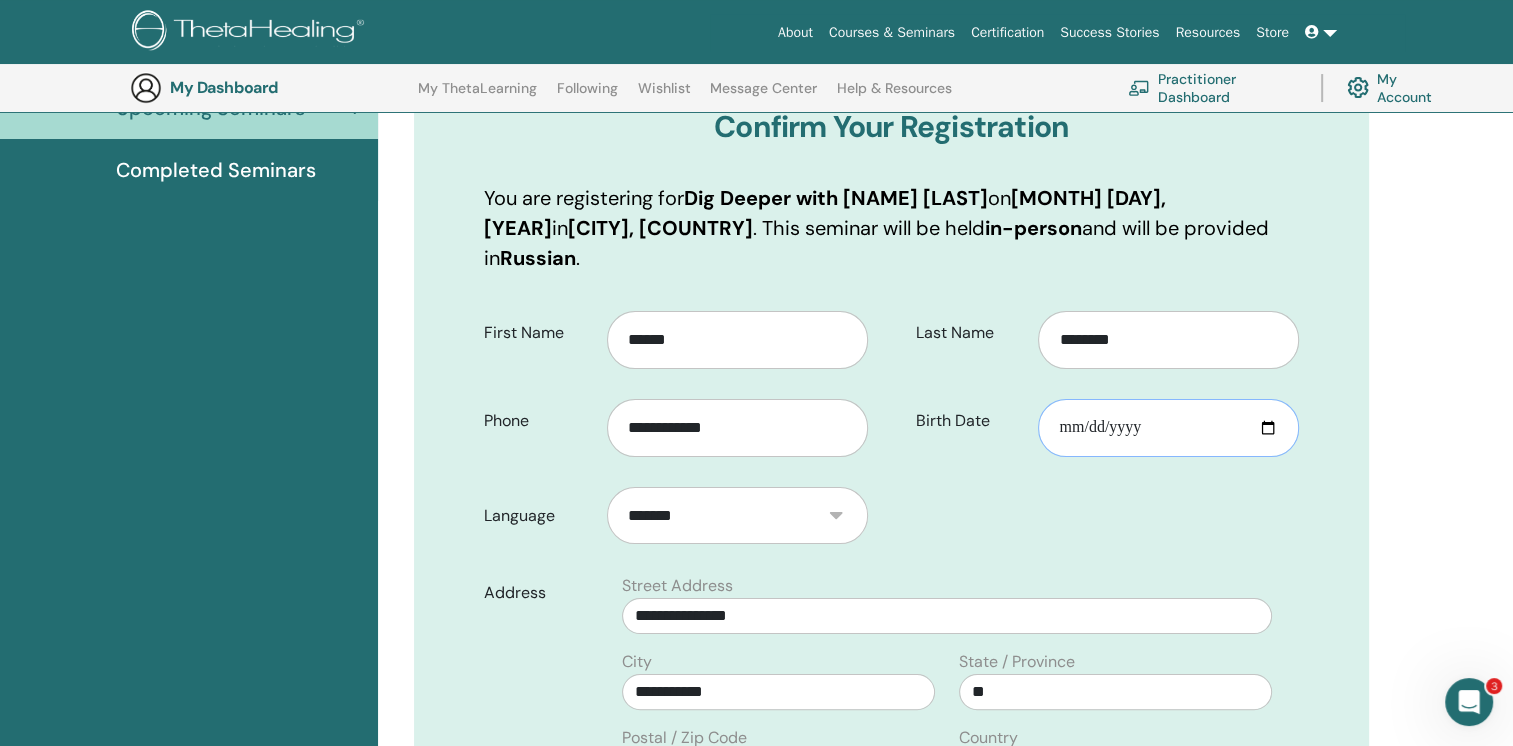 type on "**********" 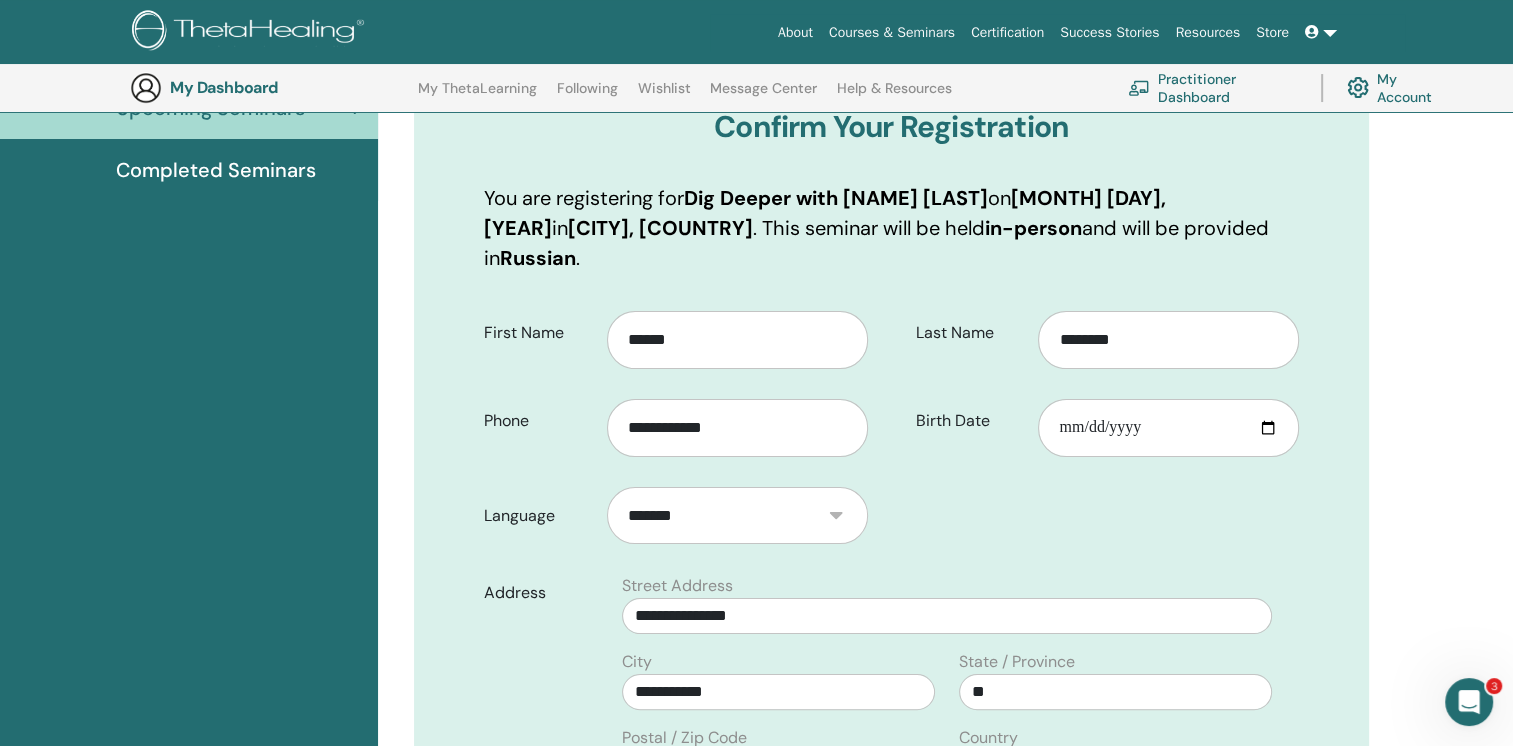 click on "**********" at bounding box center (891, 730) 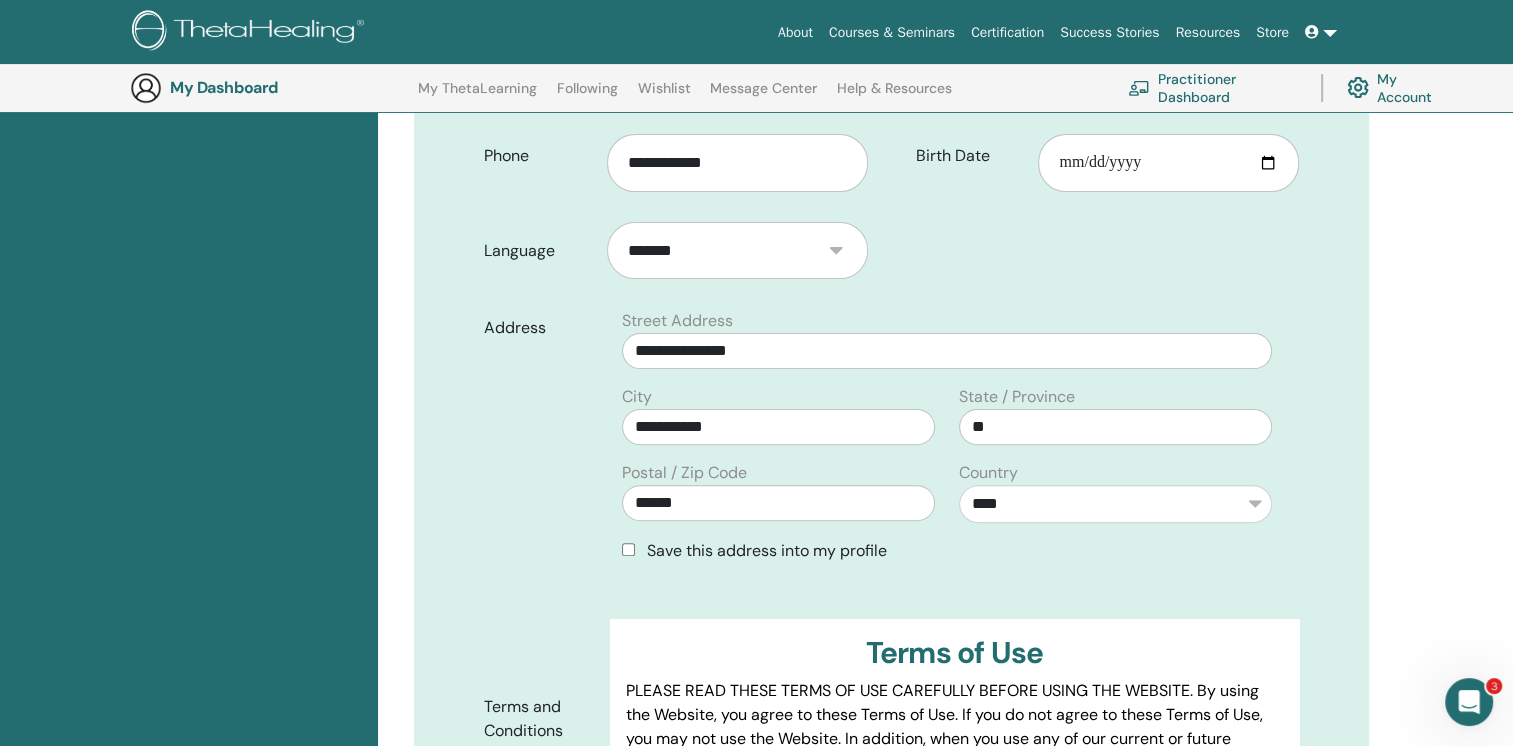 scroll, scrollTop: 548, scrollLeft: 0, axis: vertical 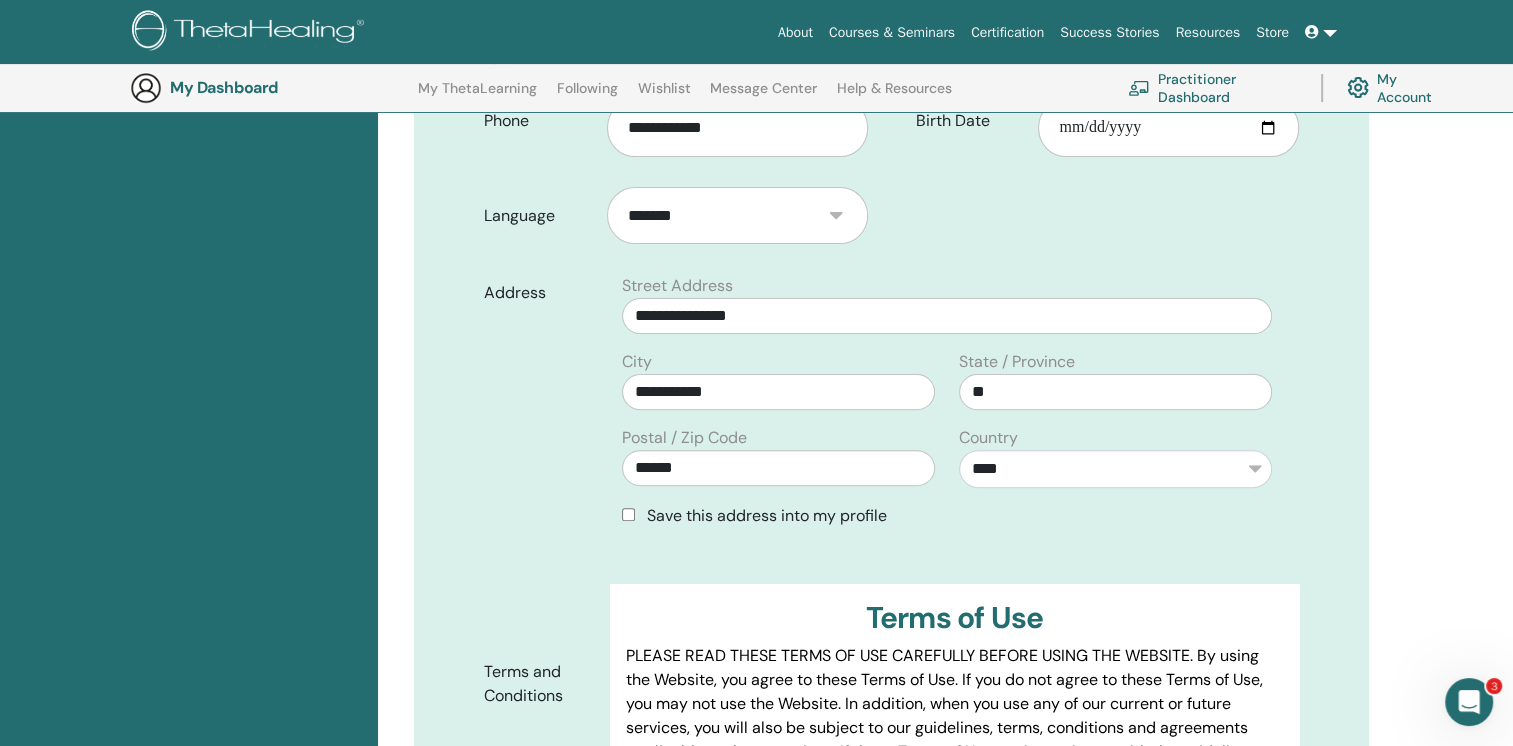 click on "Save this address into my profile" at bounding box center (947, 516) 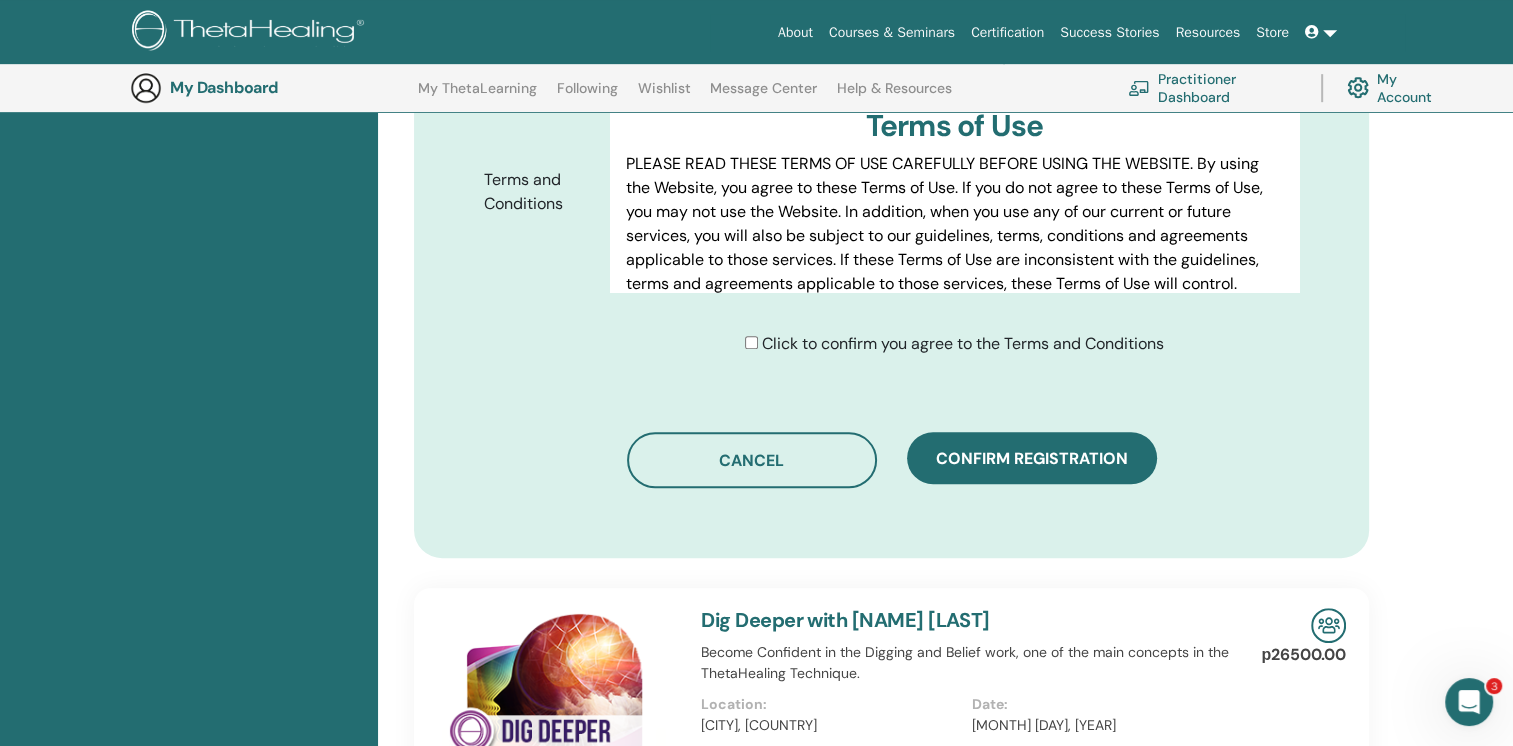 scroll, scrollTop: 1048, scrollLeft: 0, axis: vertical 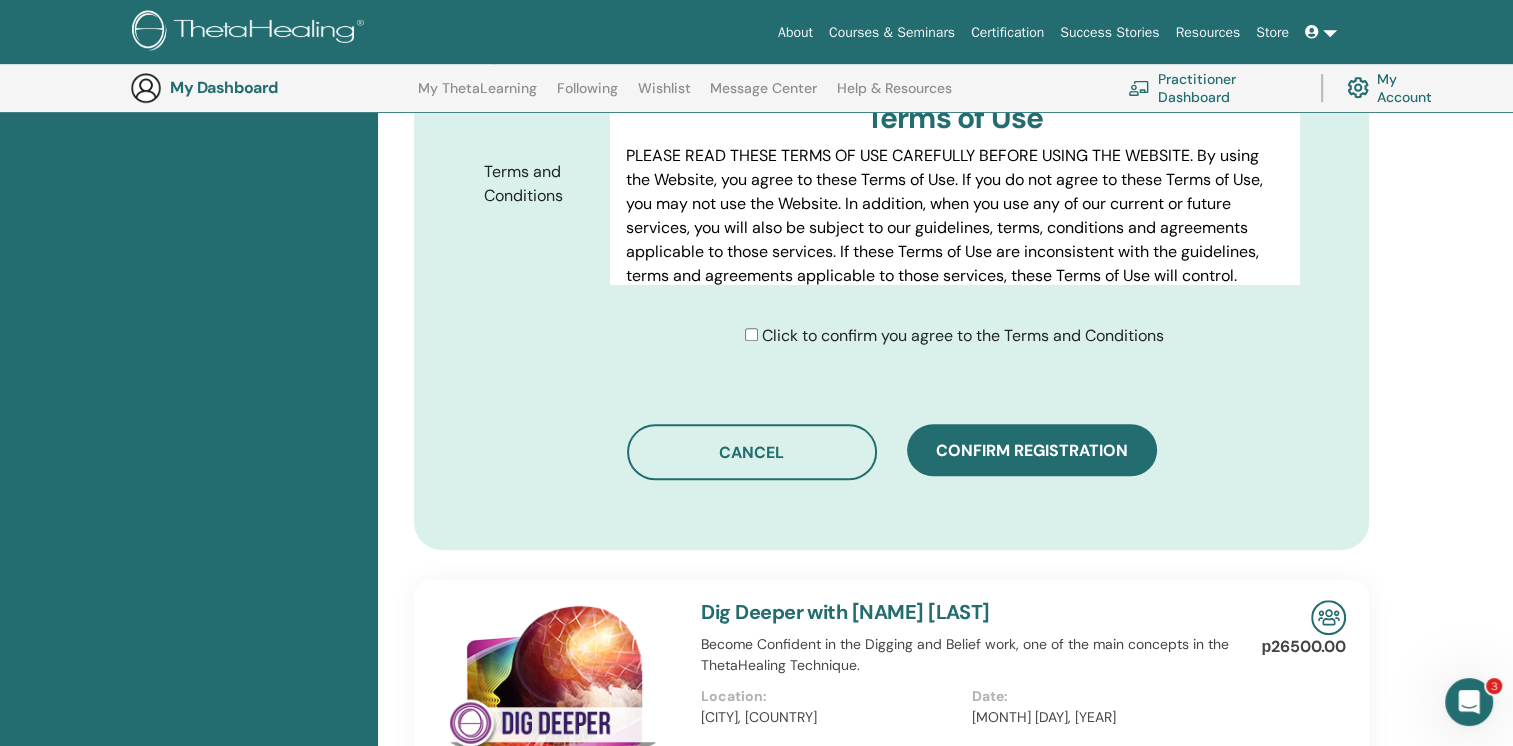 click on "Click to confirm you agree to the Terms and Conditions" at bounding box center (963, 335) 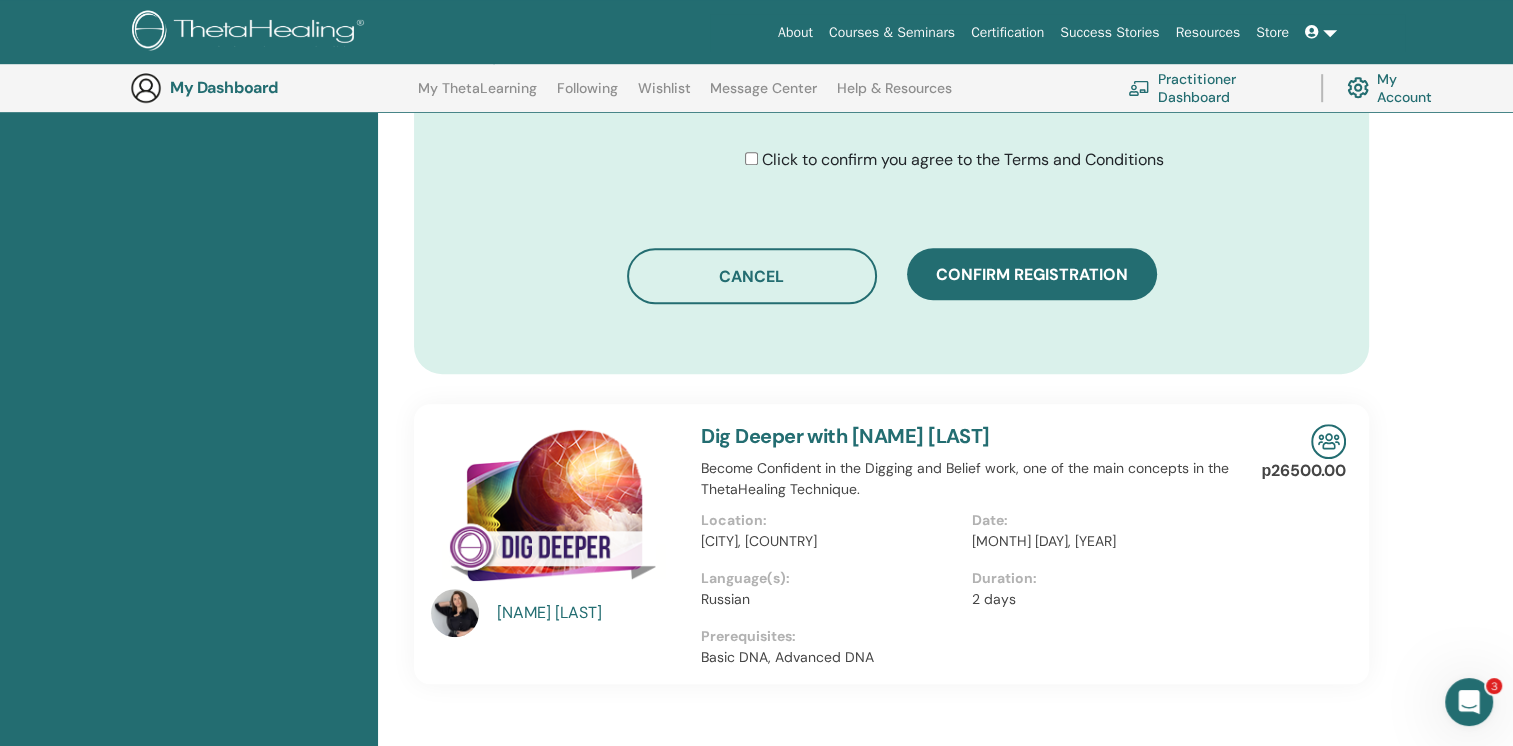 scroll, scrollTop: 1248, scrollLeft: 0, axis: vertical 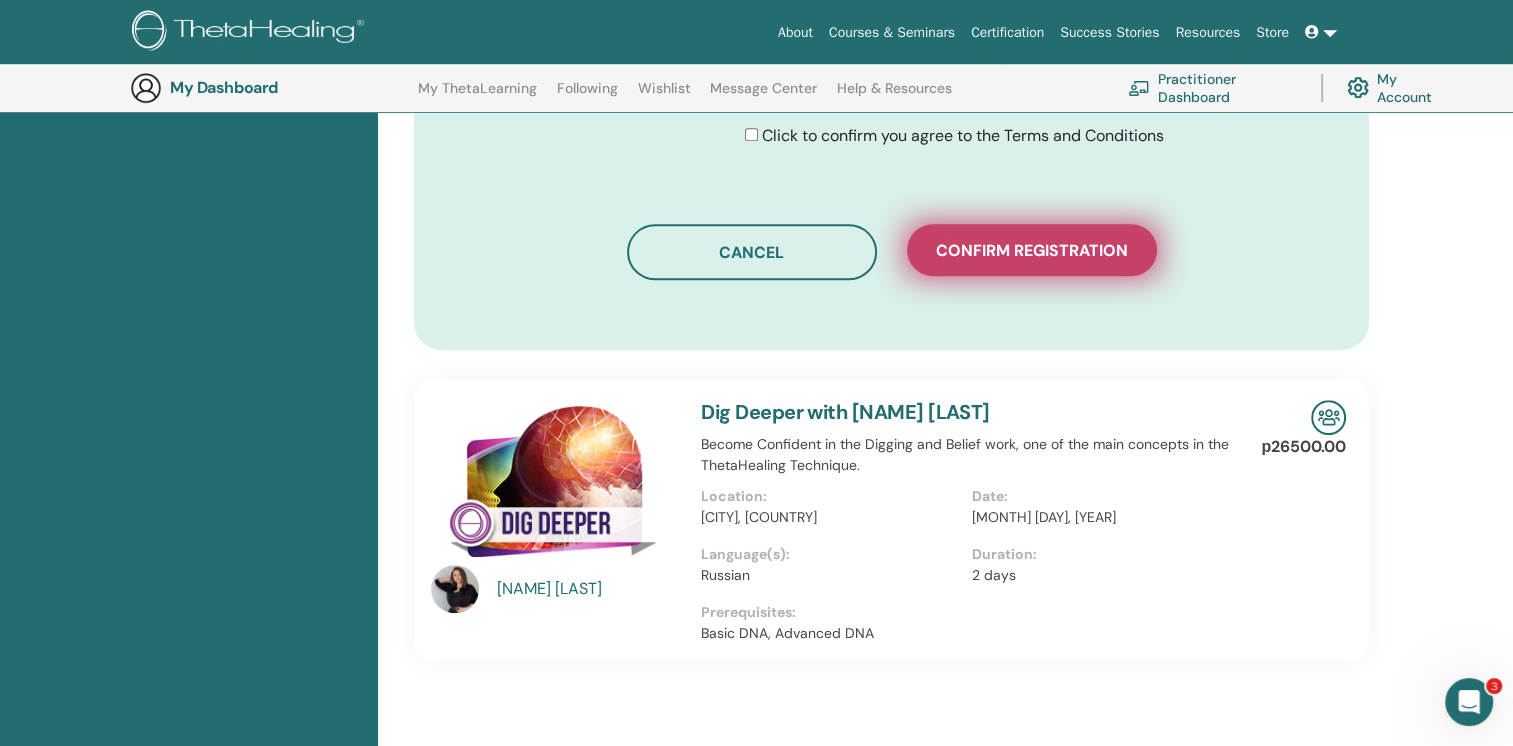click on "Confirm registration" at bounding box center (1032, 250) 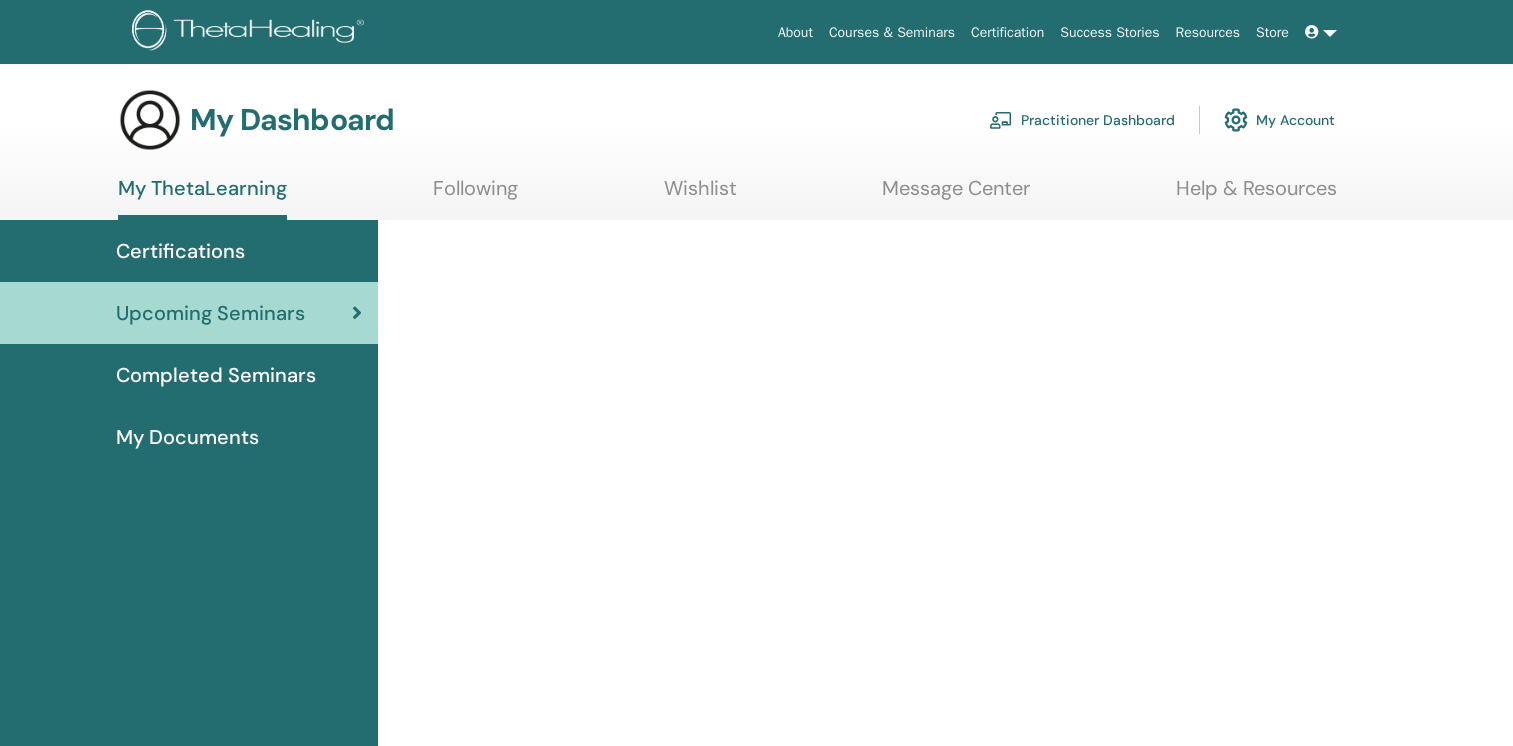 scroll, scrollTop: 0, scrollLeft: 0, axis: both 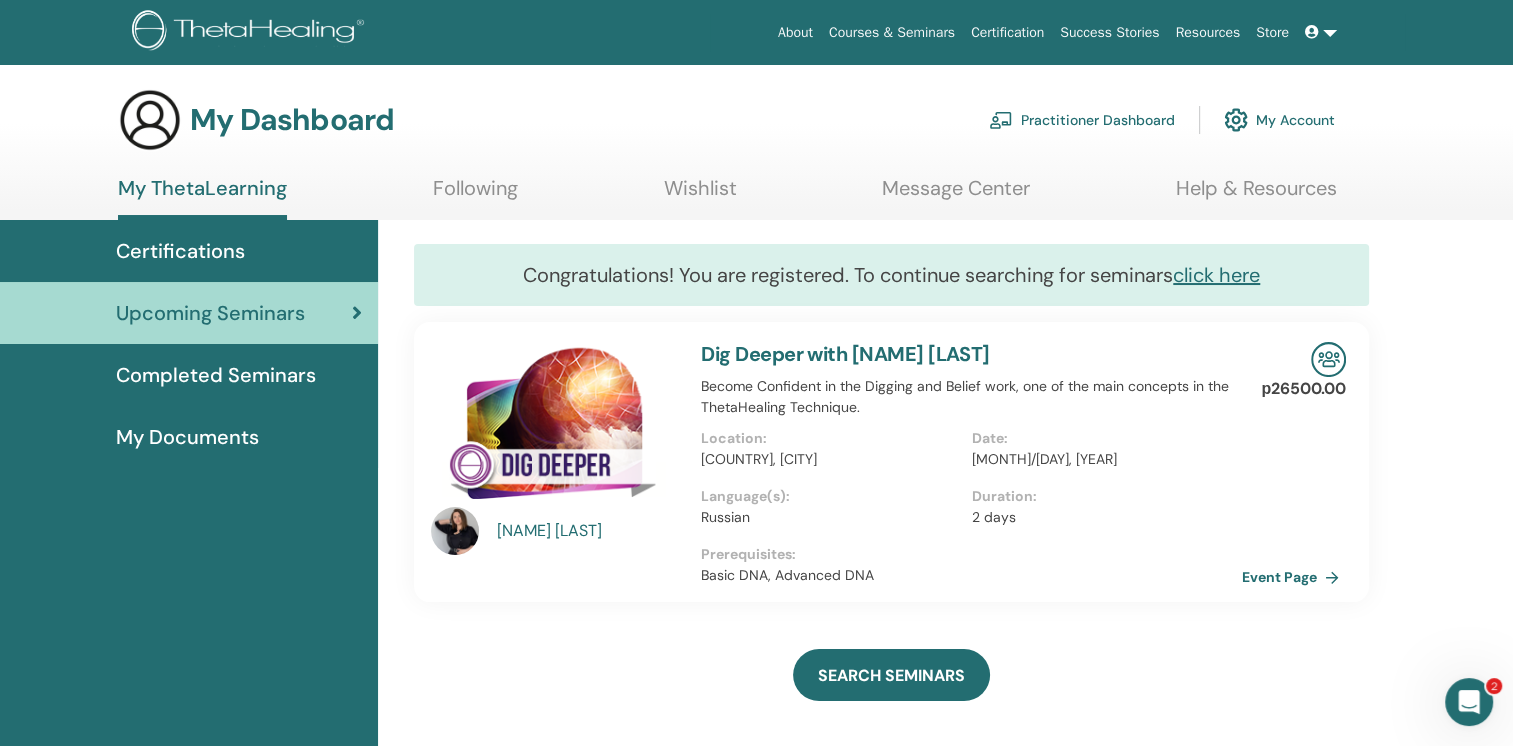click on "Completed Seminars" at bounding box center [216, 375] 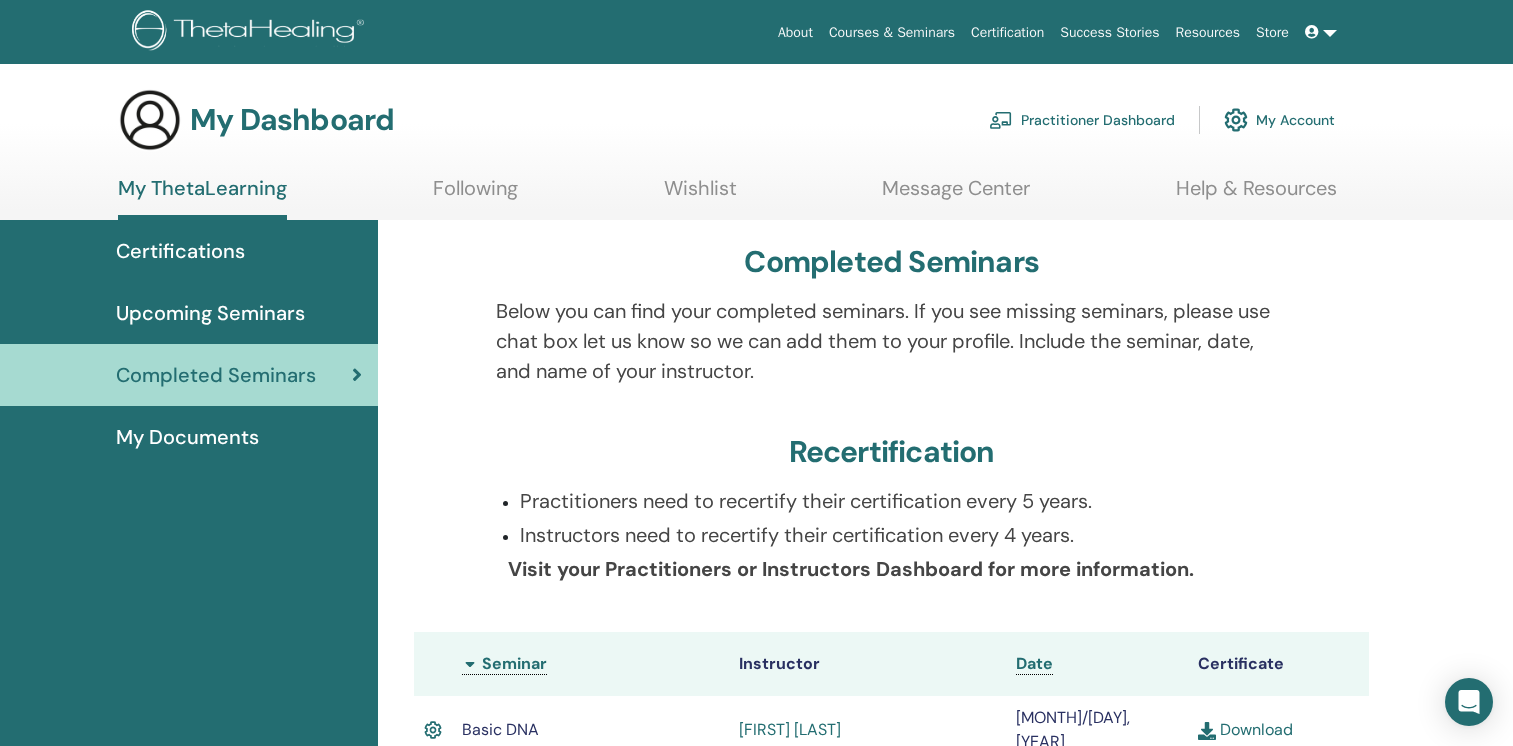 scroll, scrollTop: 0, scrollLeft: 0, axis: both 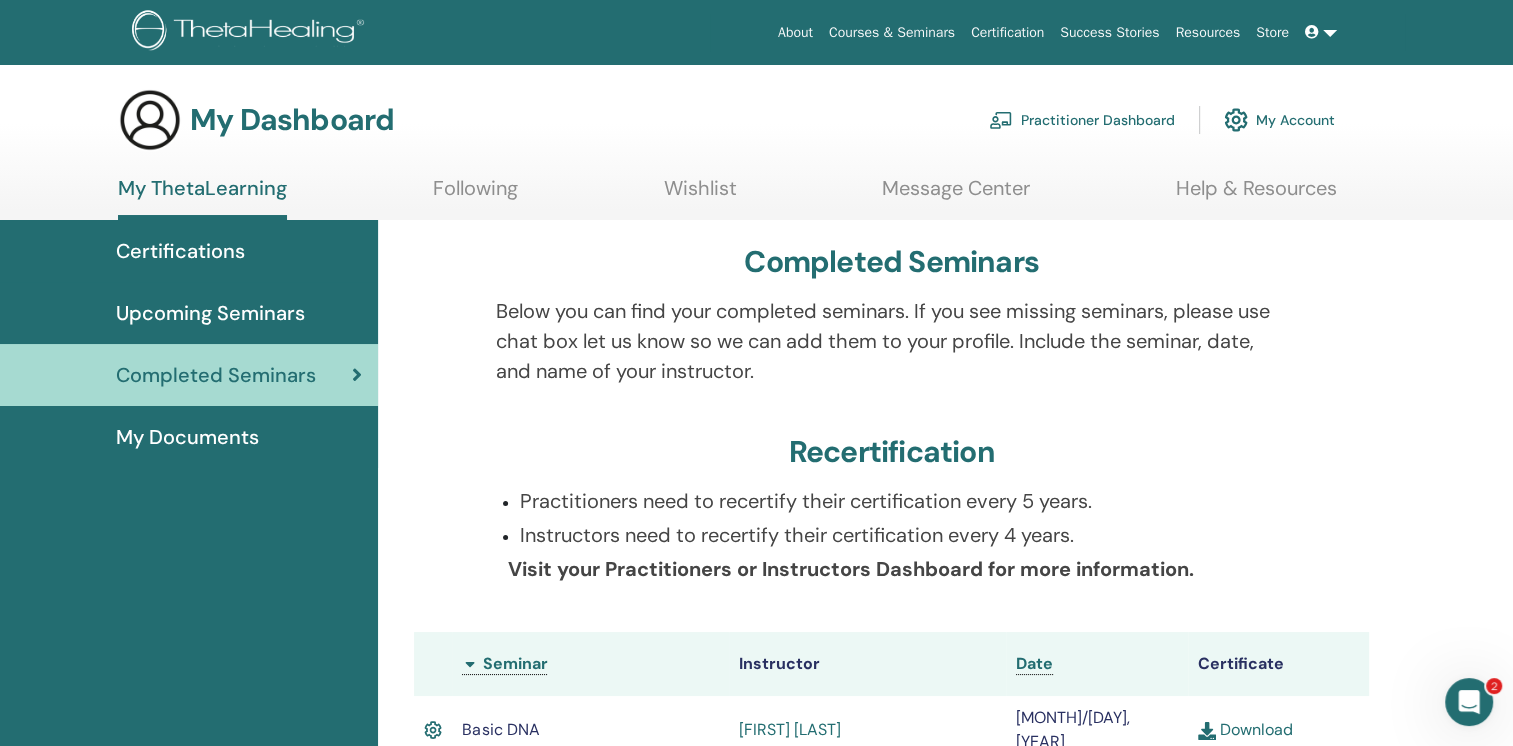 click on "Certifications" at bounding box center [180, 251] 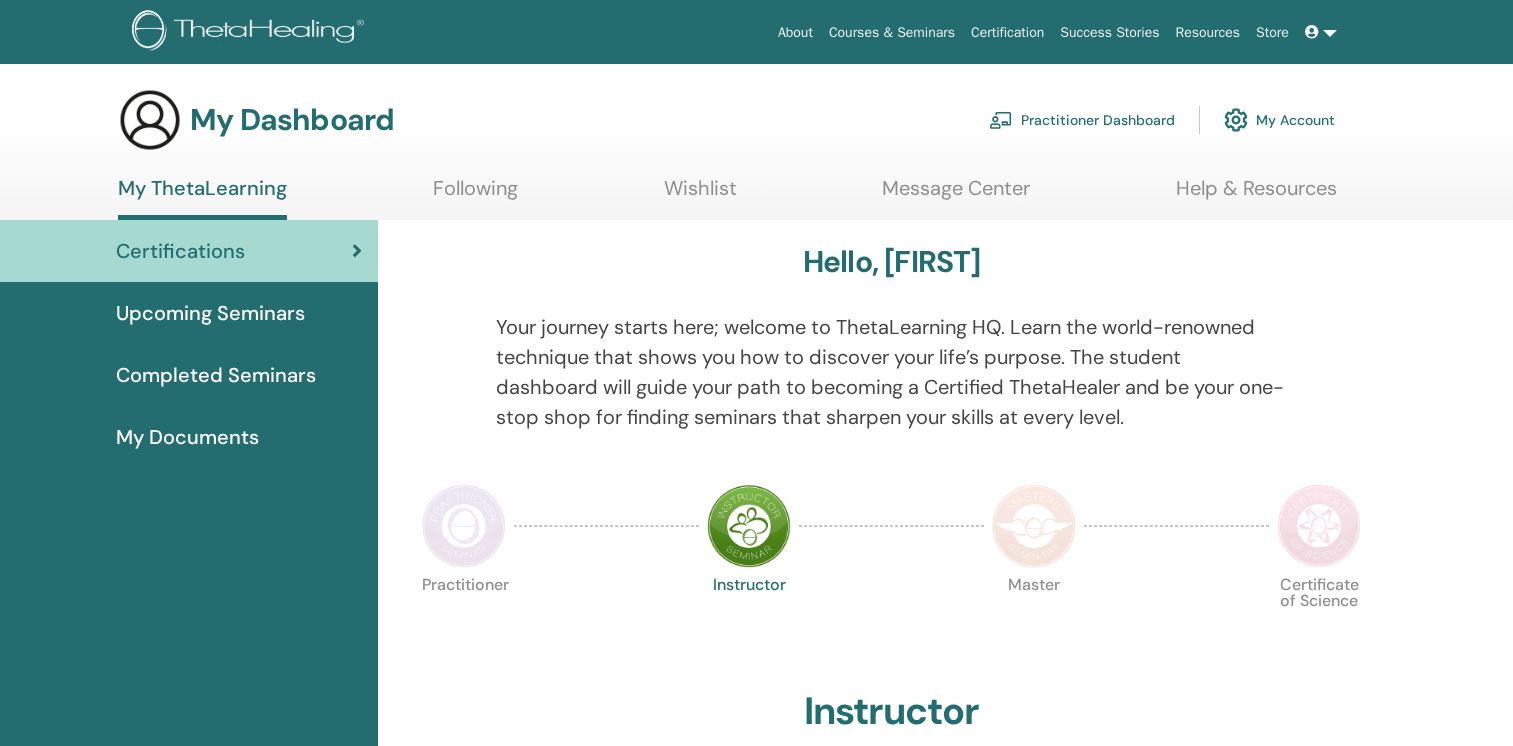 scroll, scrollTop: 0, scrollLeft: 0, axis: both 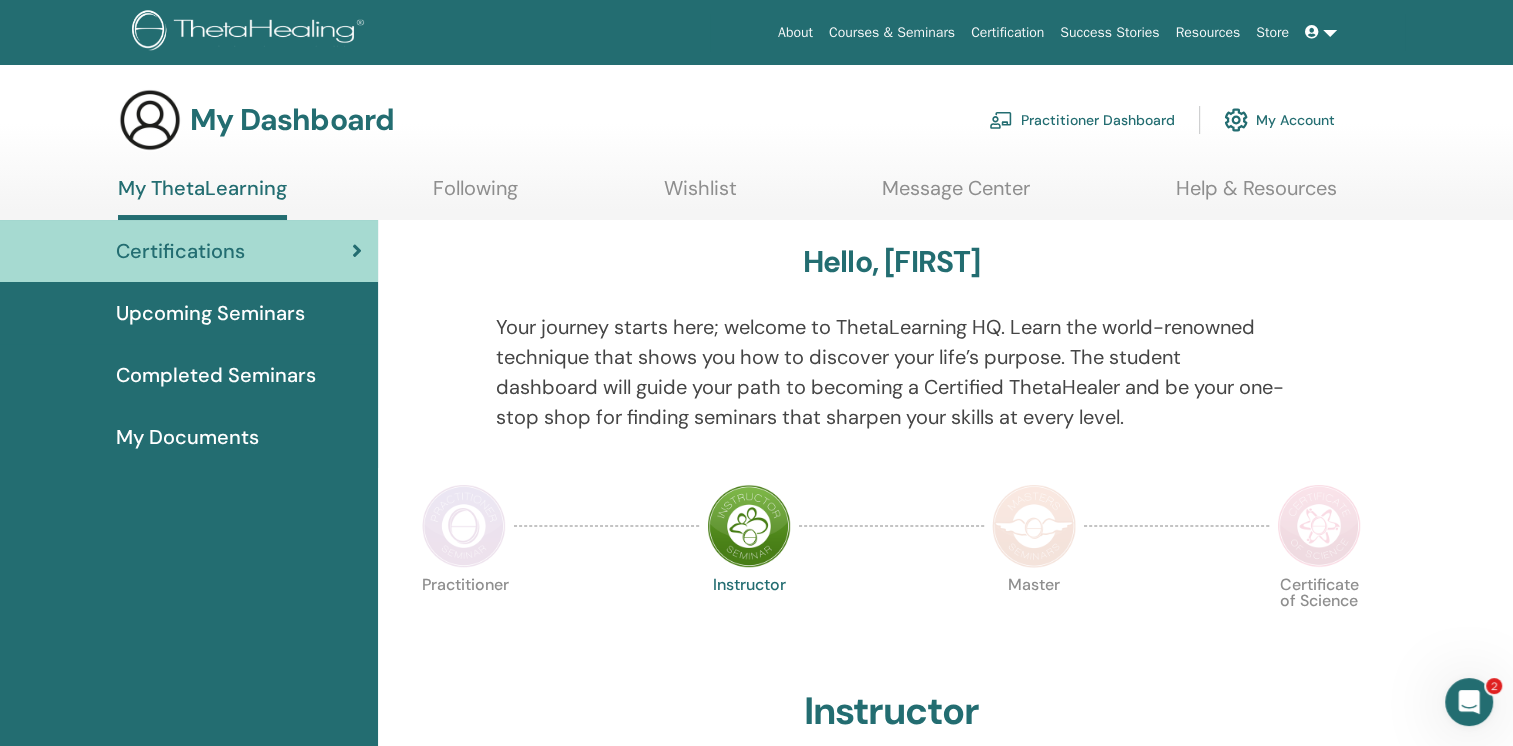 click on "Practitioner Dashboard" at bounding box center (1082, 120) 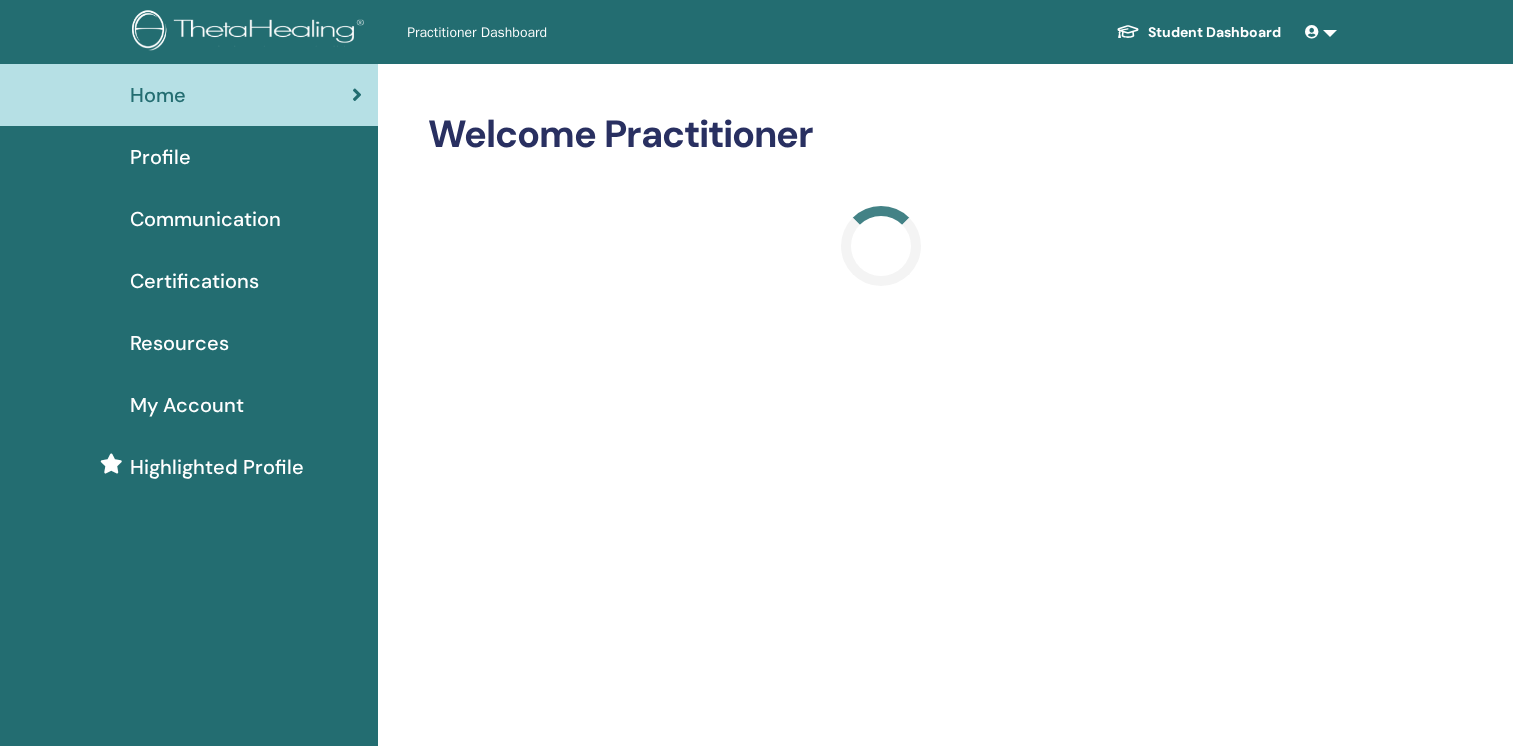 scroll, scrollTop: 0, scrollLeft: 0, axis: both 